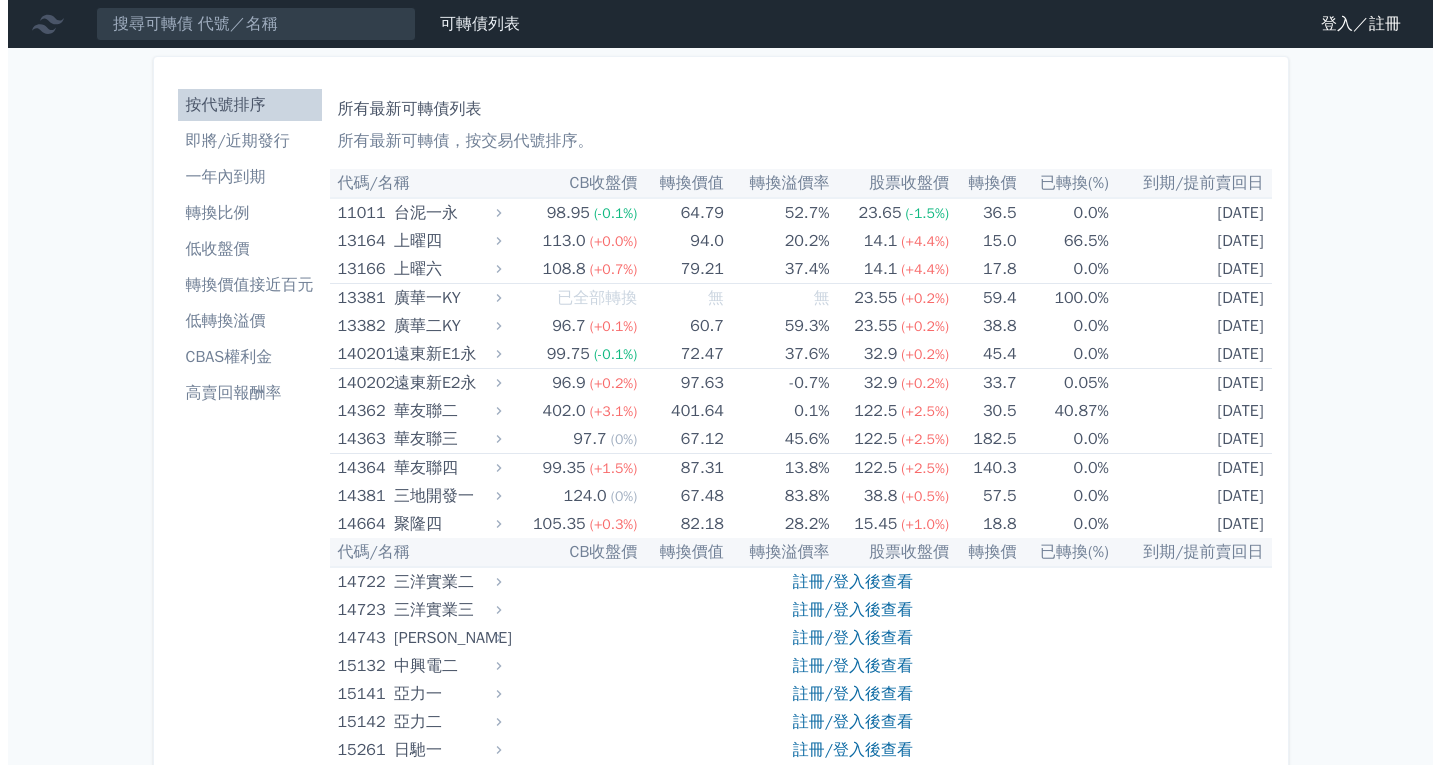 scroll, scrollTop: 0, scrollLeft: 0, axis: both 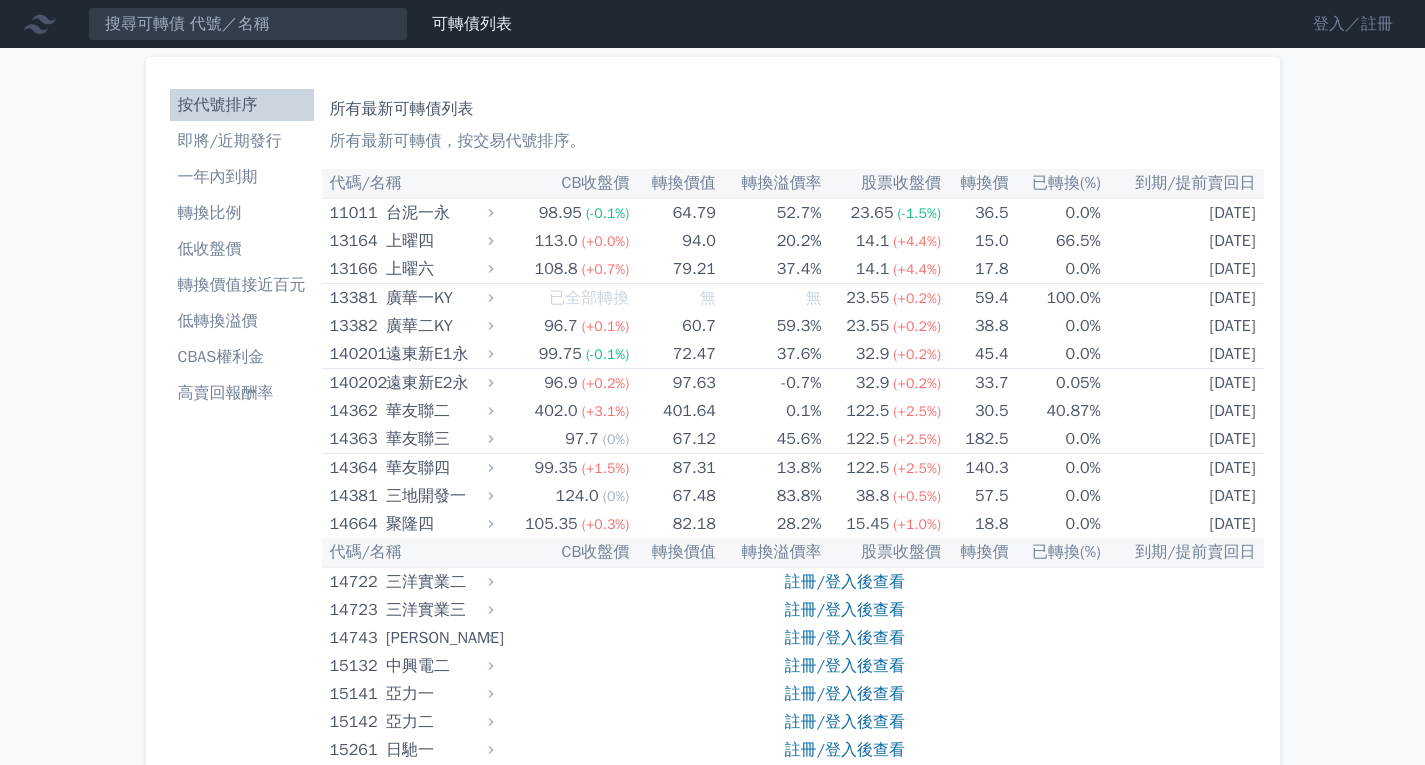 click on "登入／註冊" at bounding box center (1353, 24) 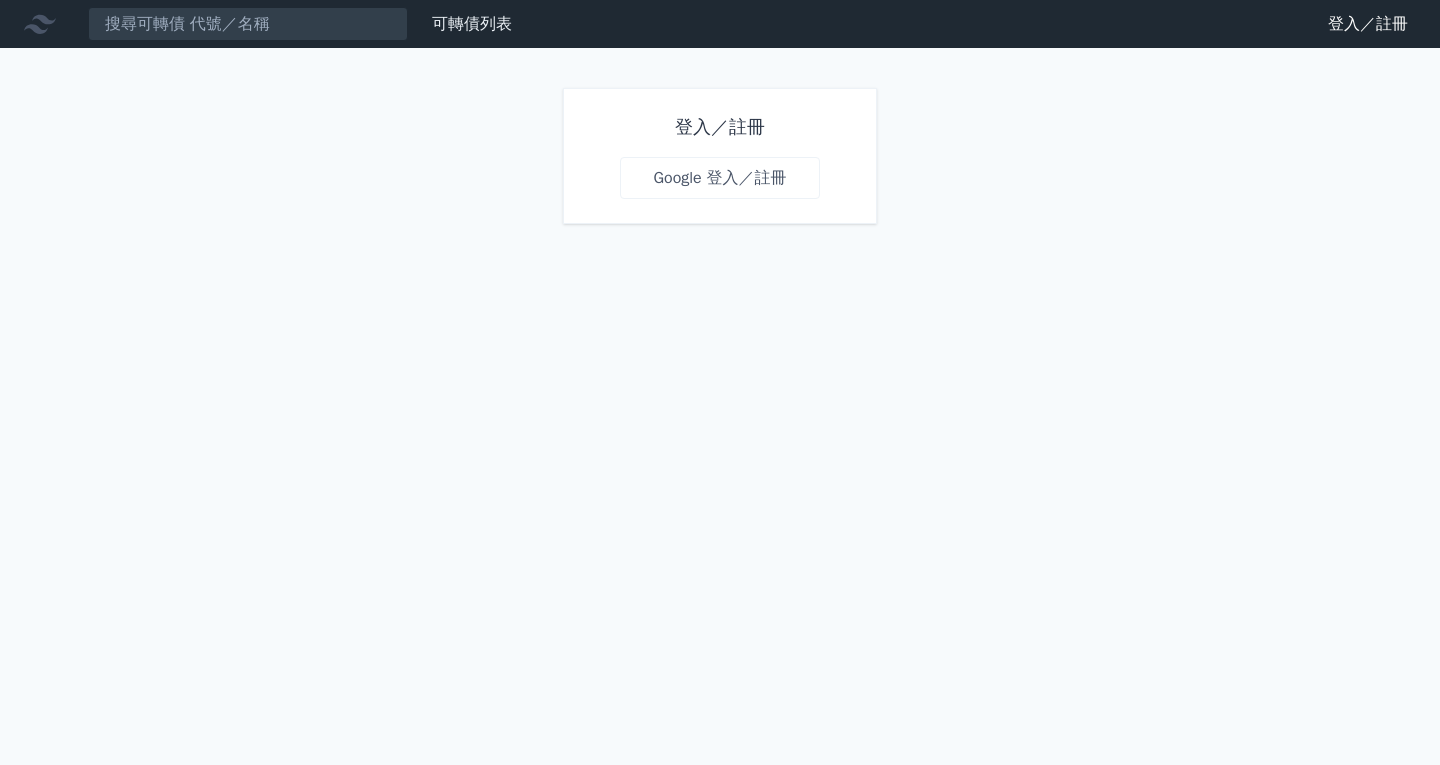 click on "Google 登入／註冊" at bounding box center (719, 178) 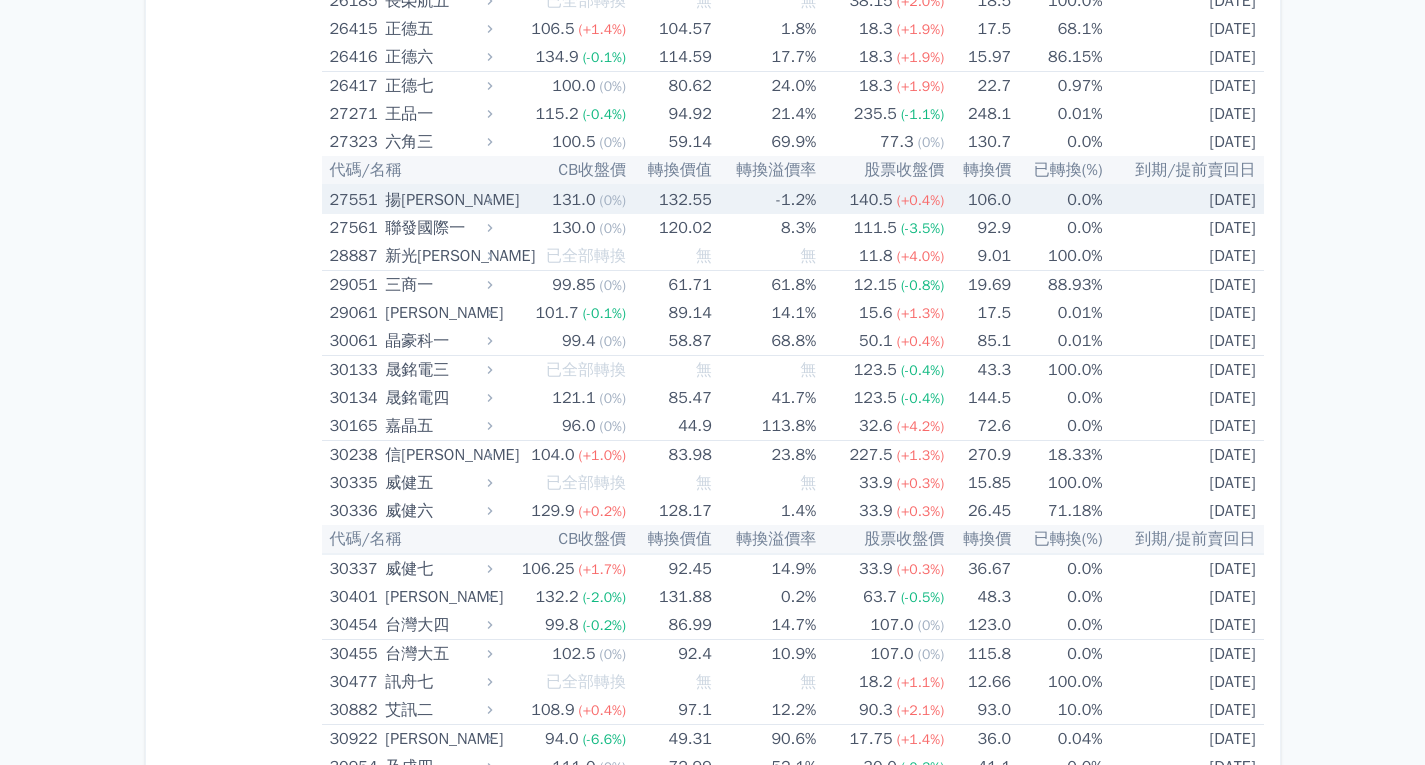 scroll, scrollTop: 2600, scrollLeft: 0, axis: vertical 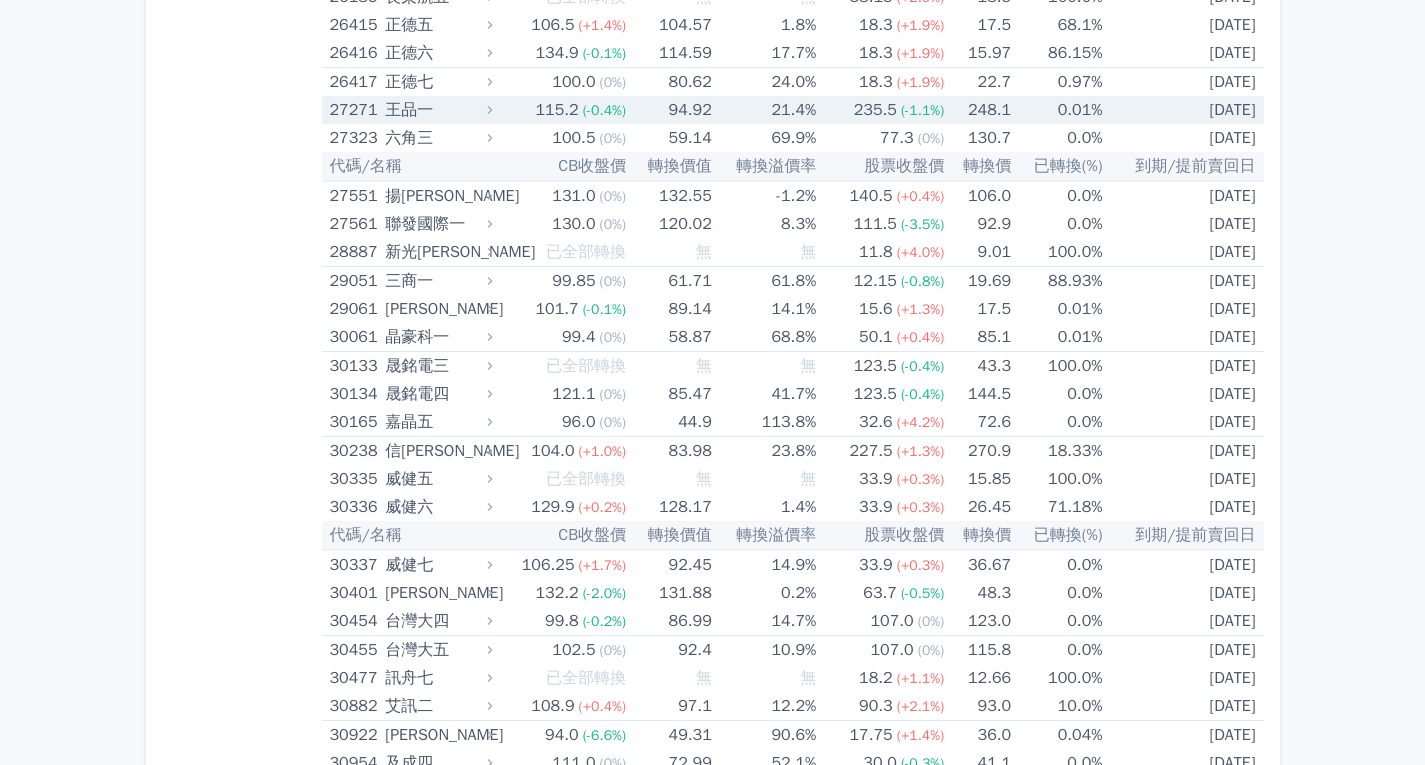 click on "27271" at bounding box center [355, 110] 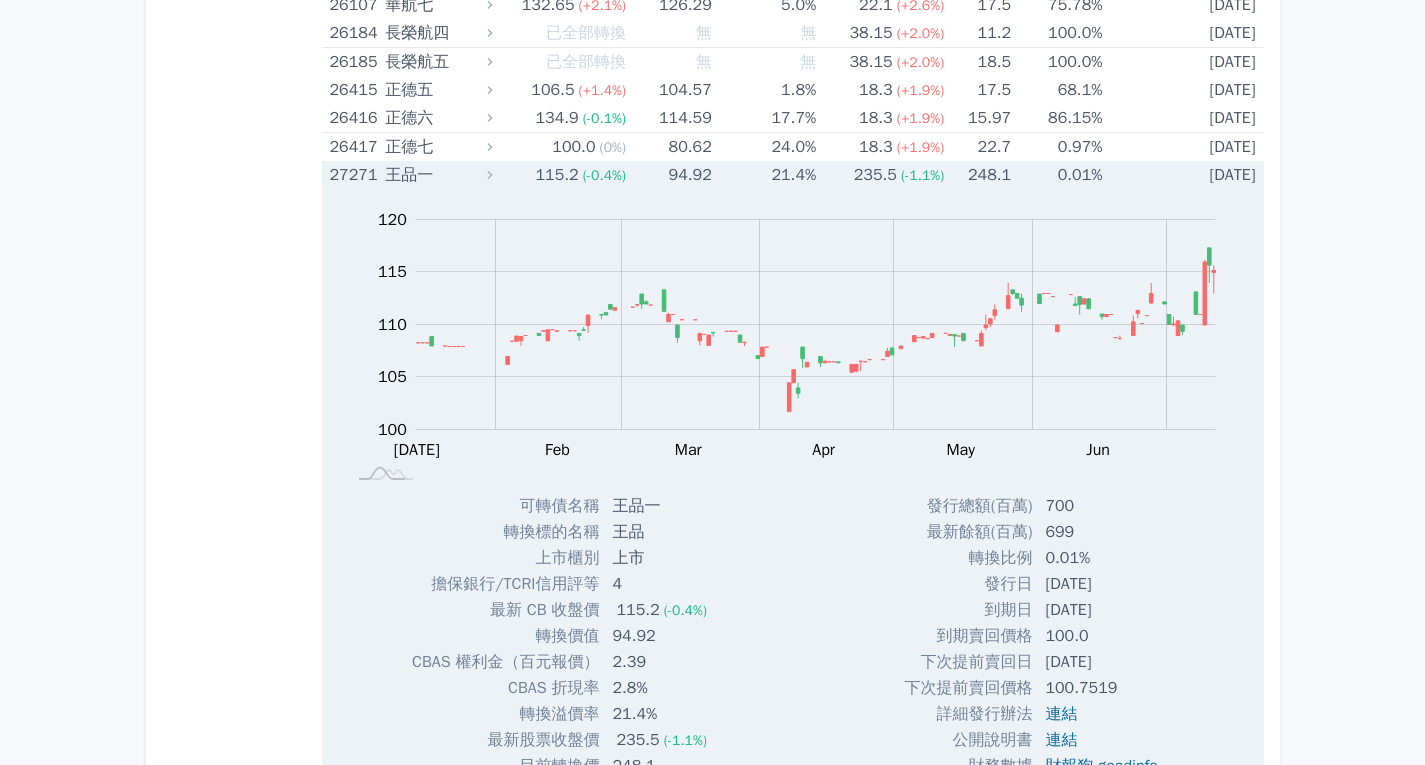 scroll, scrollTop: 2500, scrollLeft: 0, axis: vertical 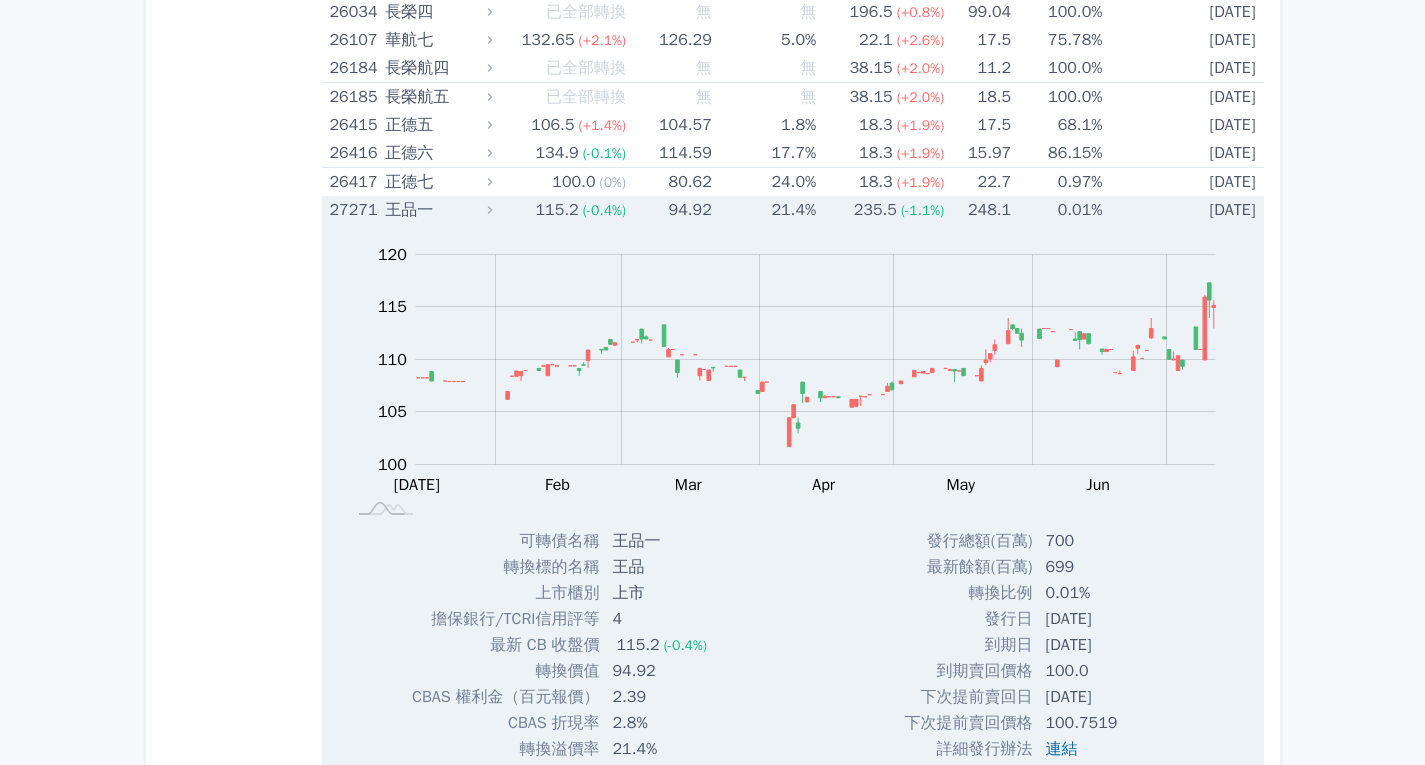 click on "27271
王品一" at bounding box center [410, 210] 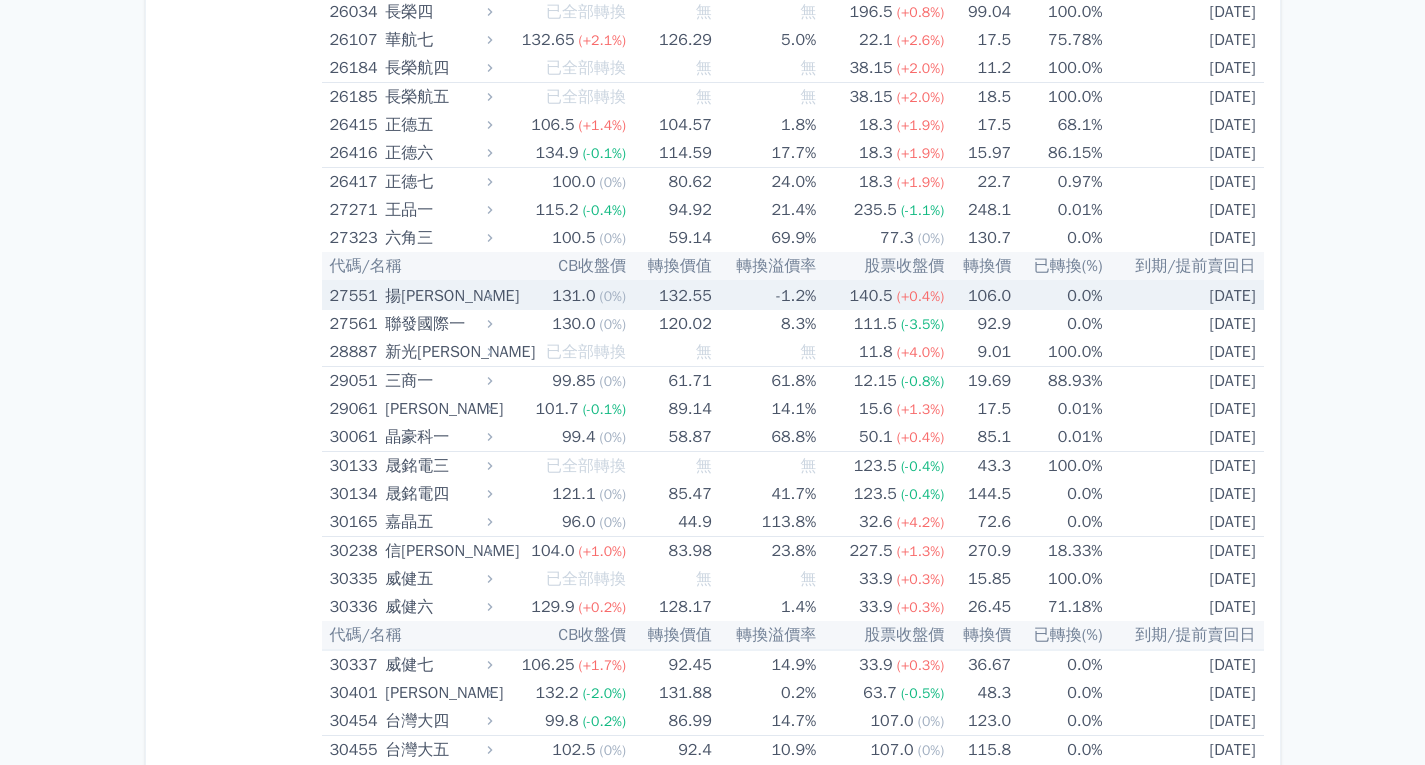 click on "27551" at bounding box center (355, 296) 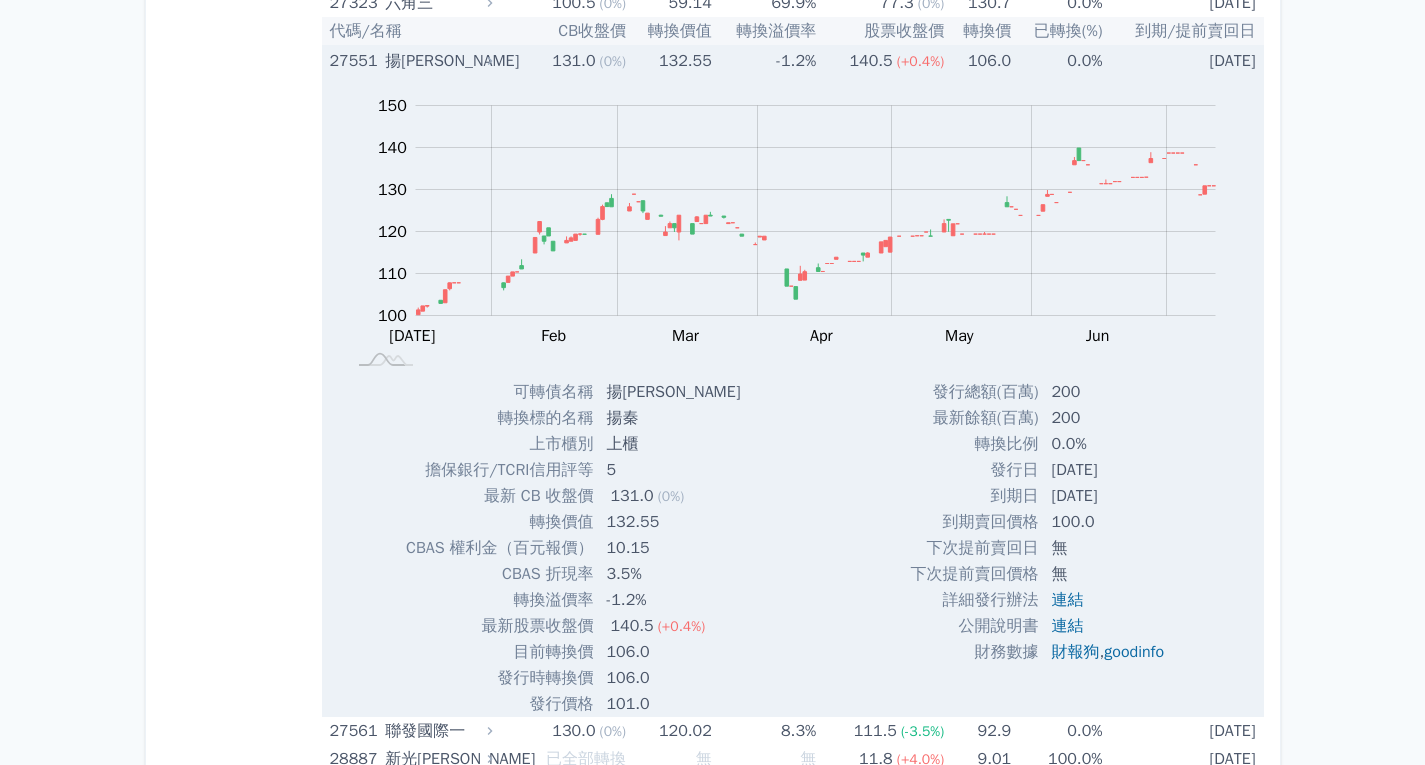 scroll, scrollTop: 2700, scrollLeft: 0, axis: vertical 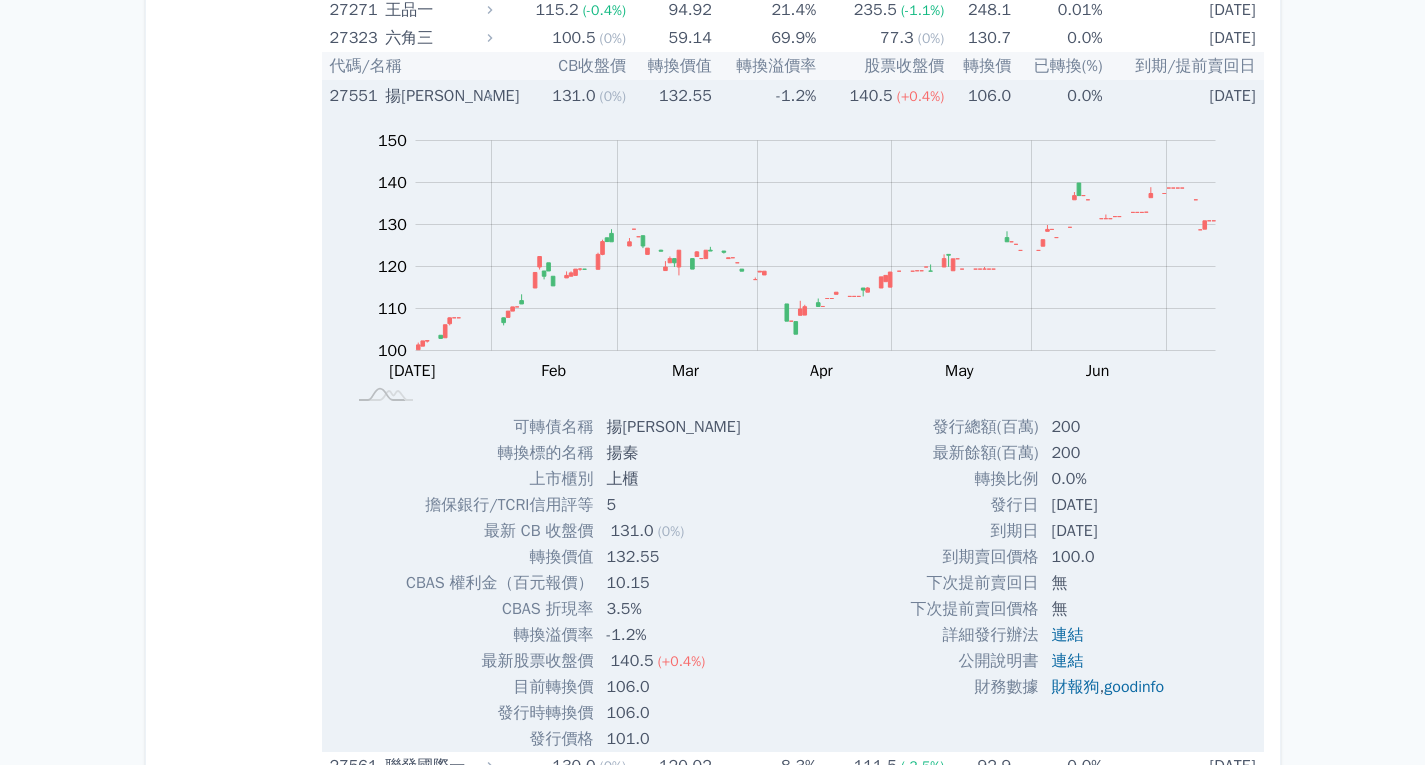 click on "27551" at bounding box center [355, 96] 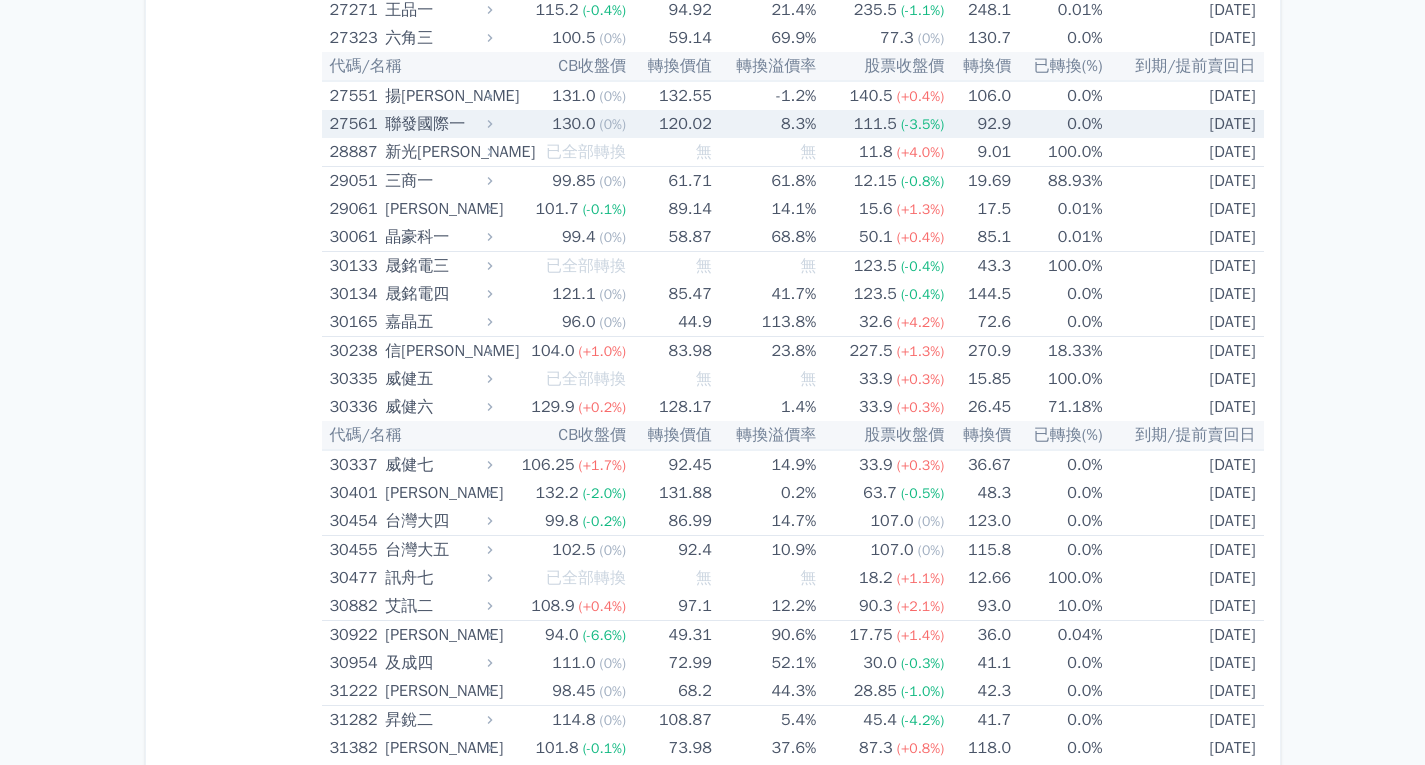 click on "27561" at bounding box center [355, 124] 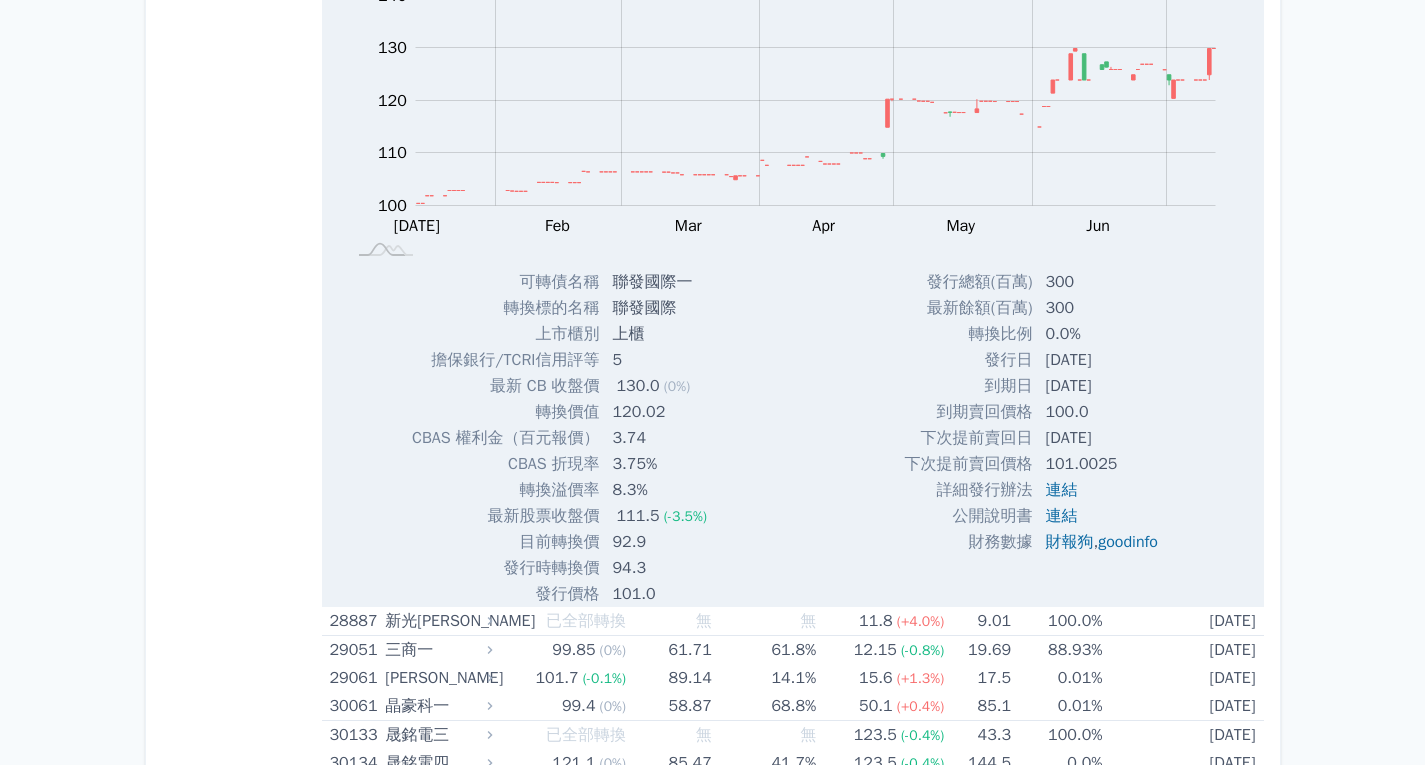 scroll, scrollTop: 2700, scrollLeft: 0, axis: vertical 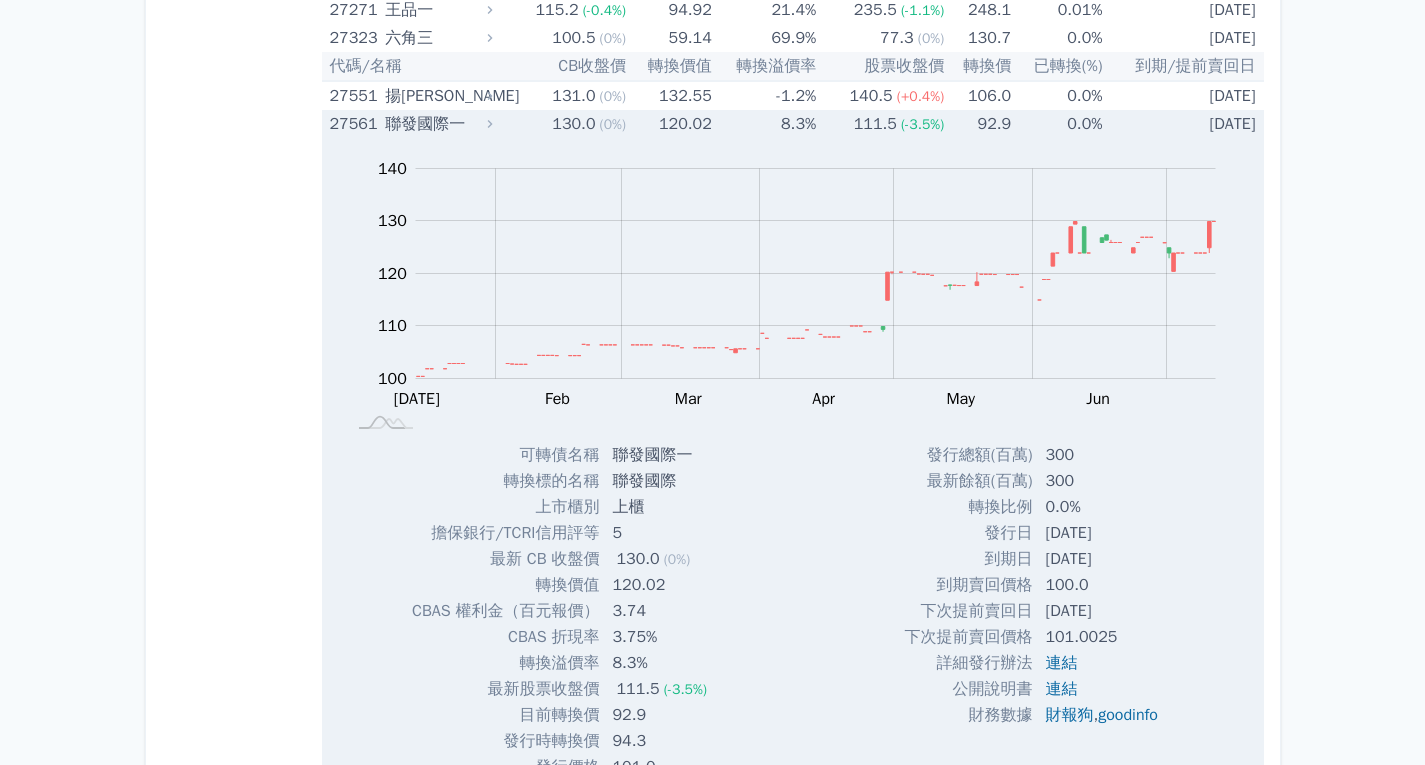 click on "27561" at bounding box center (355, 124) 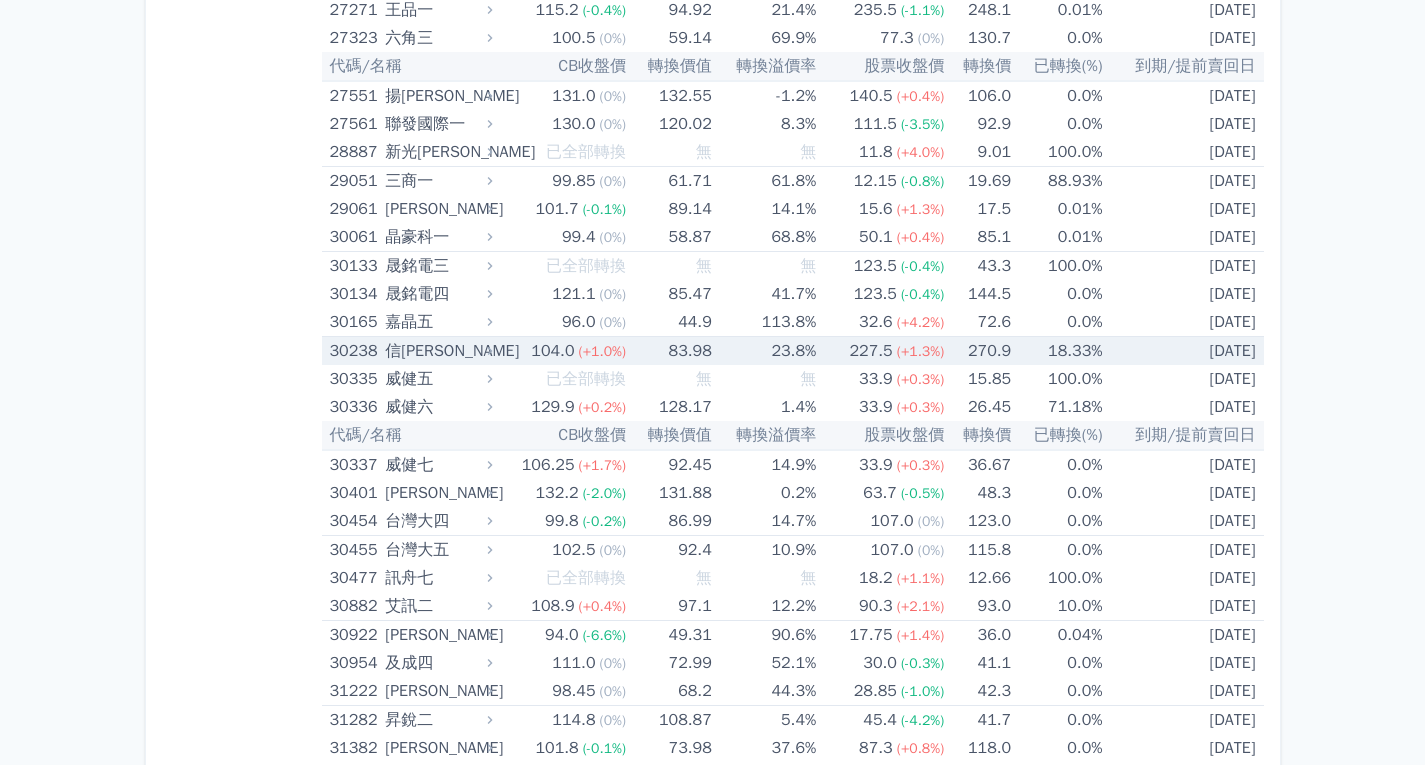 scroll, scrollTop: 2600, scrollLeft: 0, axis: vertical 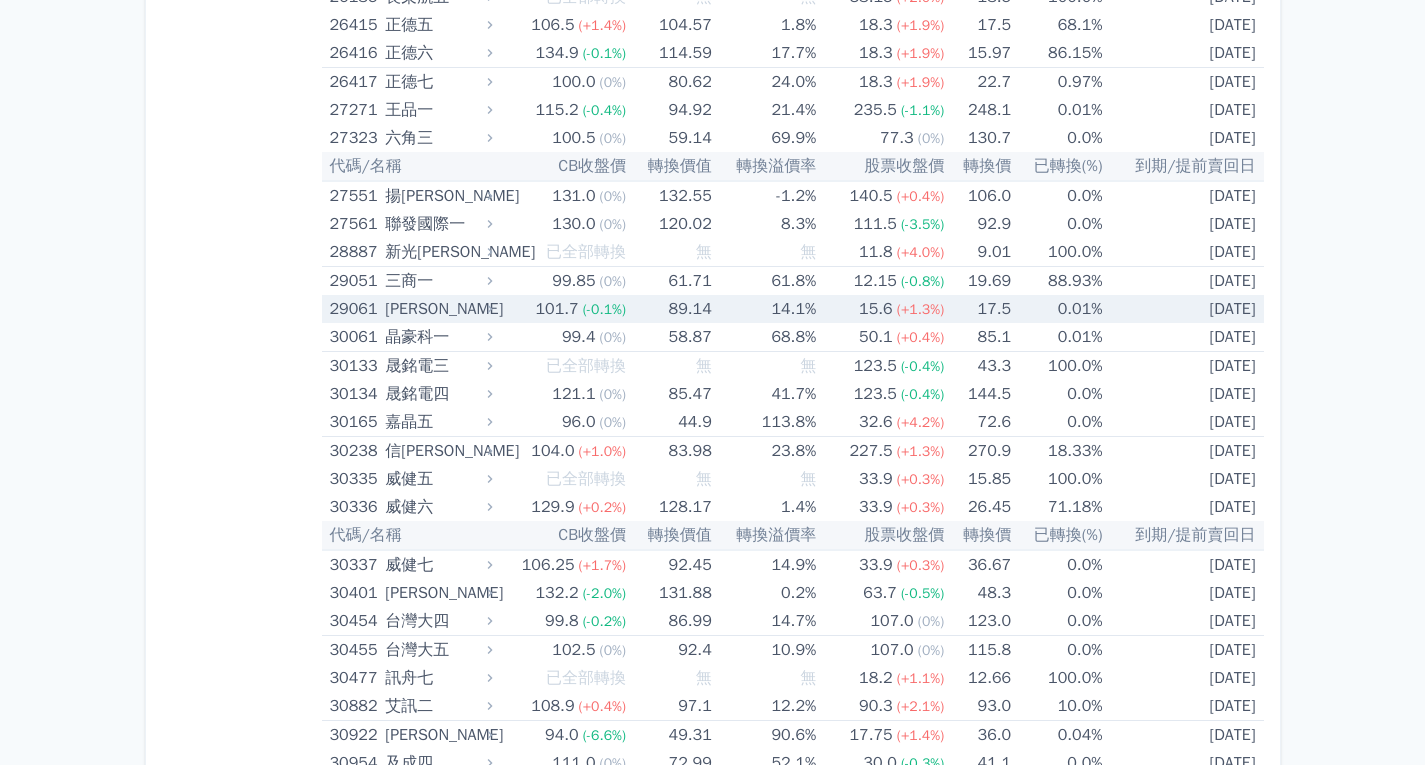 click on "29061" at bounding box center [355, 309] 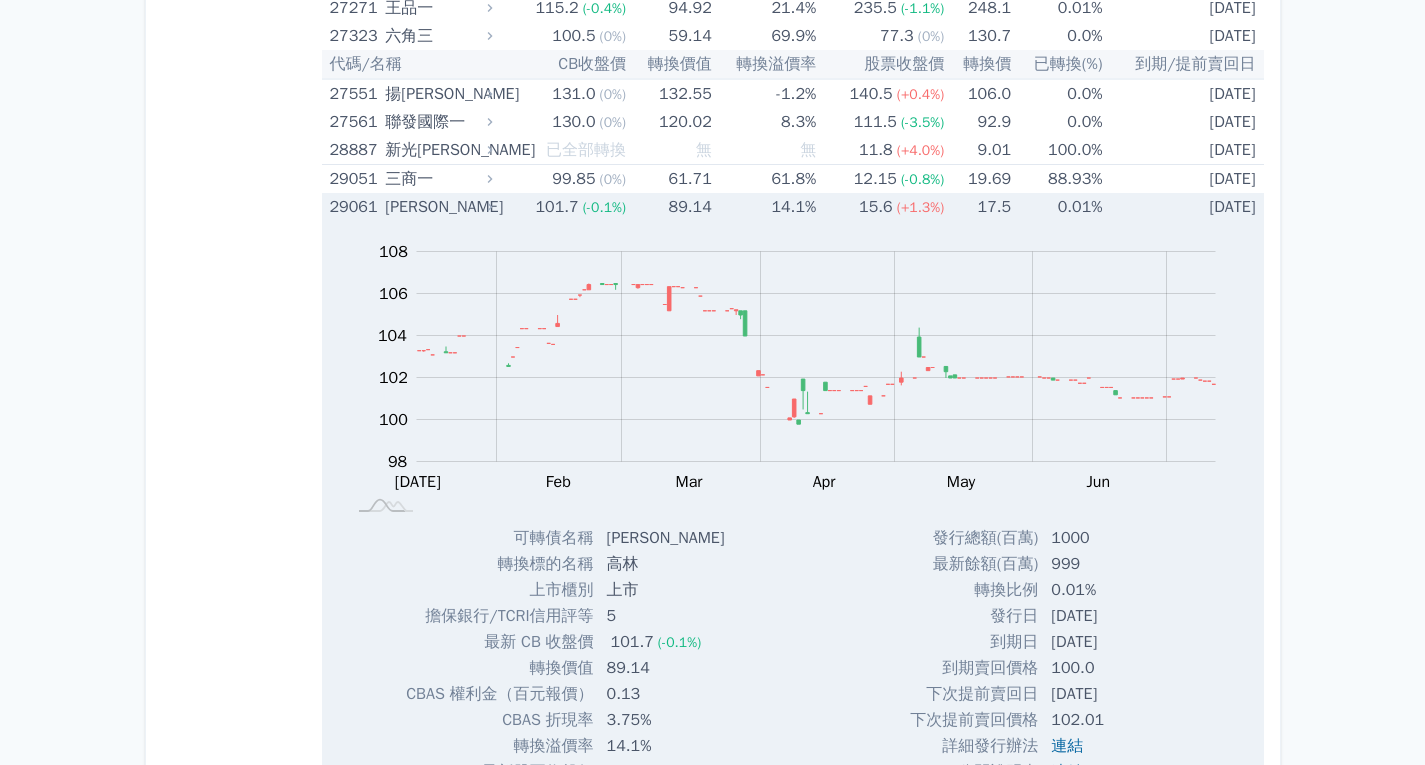 scroll, scrollTop: 2700, scrollLeft: 0, axis: vertical 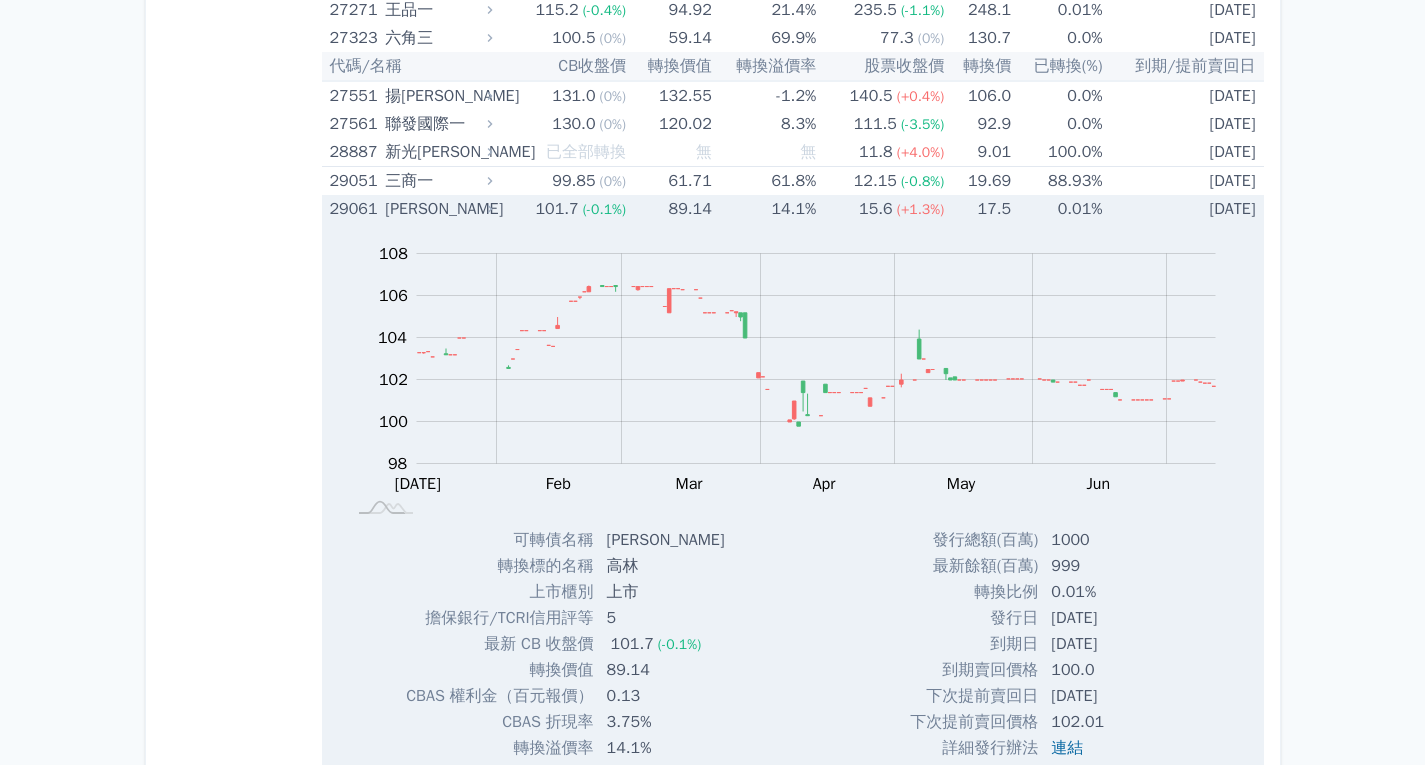 click on "29061" at bounding box center (355, 209) 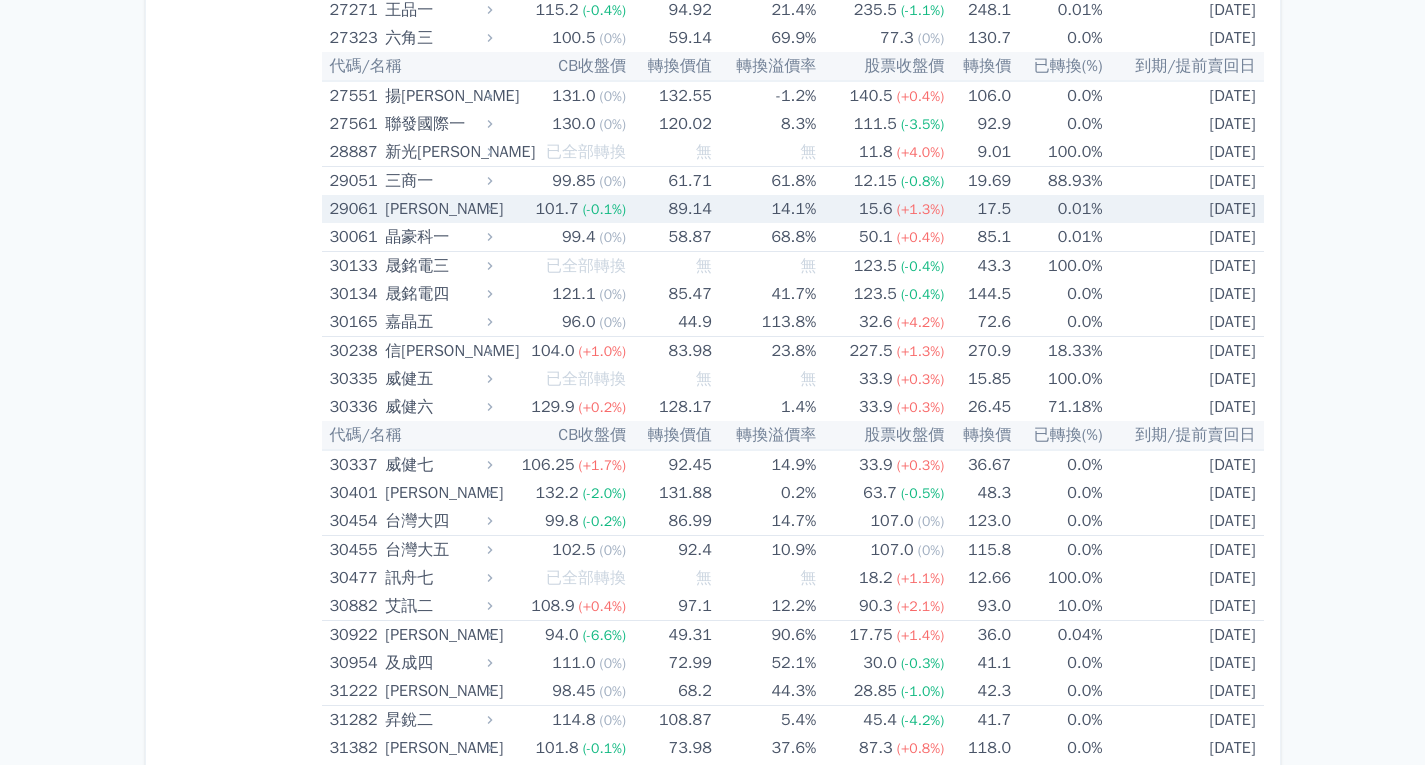 click on "29061" at bounding box center (355, 209) 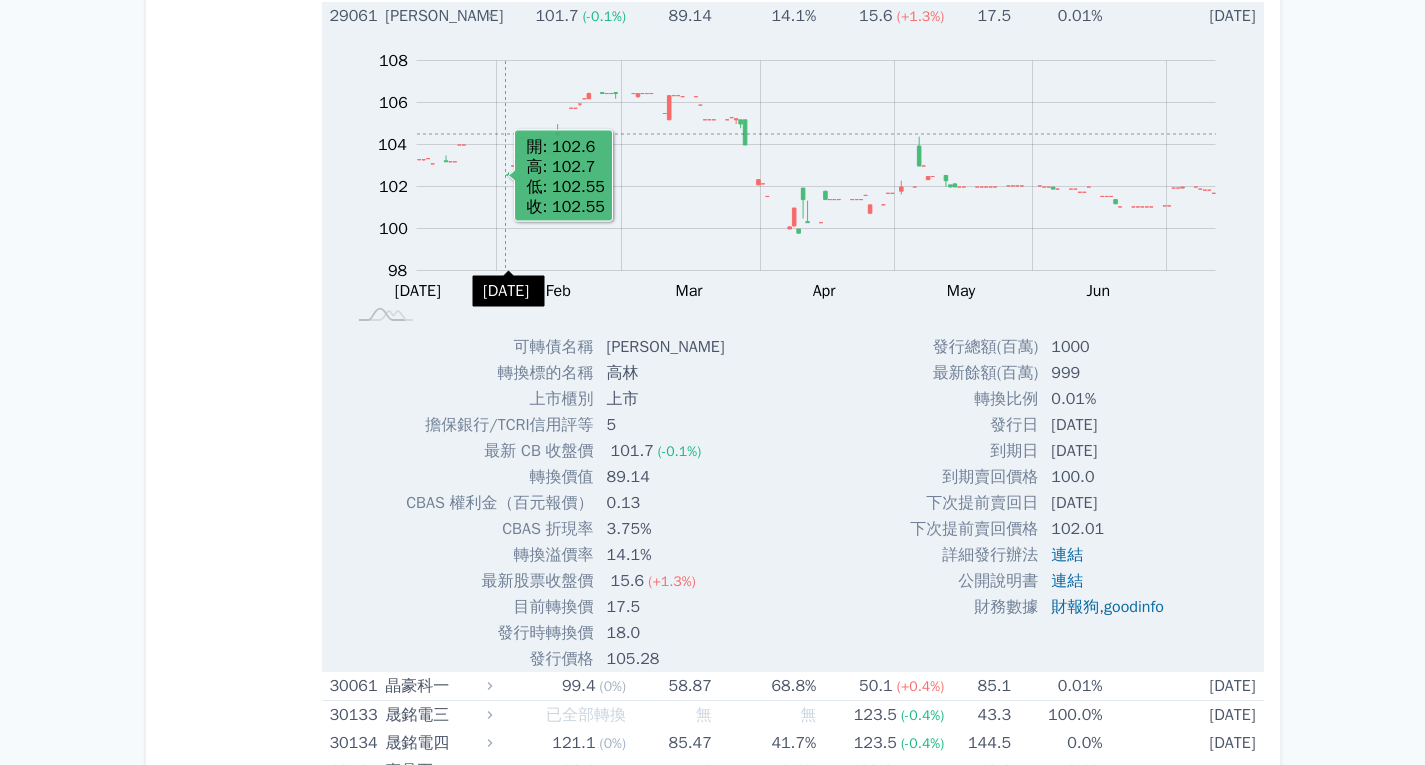 scroll, scrollTop: 2900, scrollLeft: 0, axis: vertical 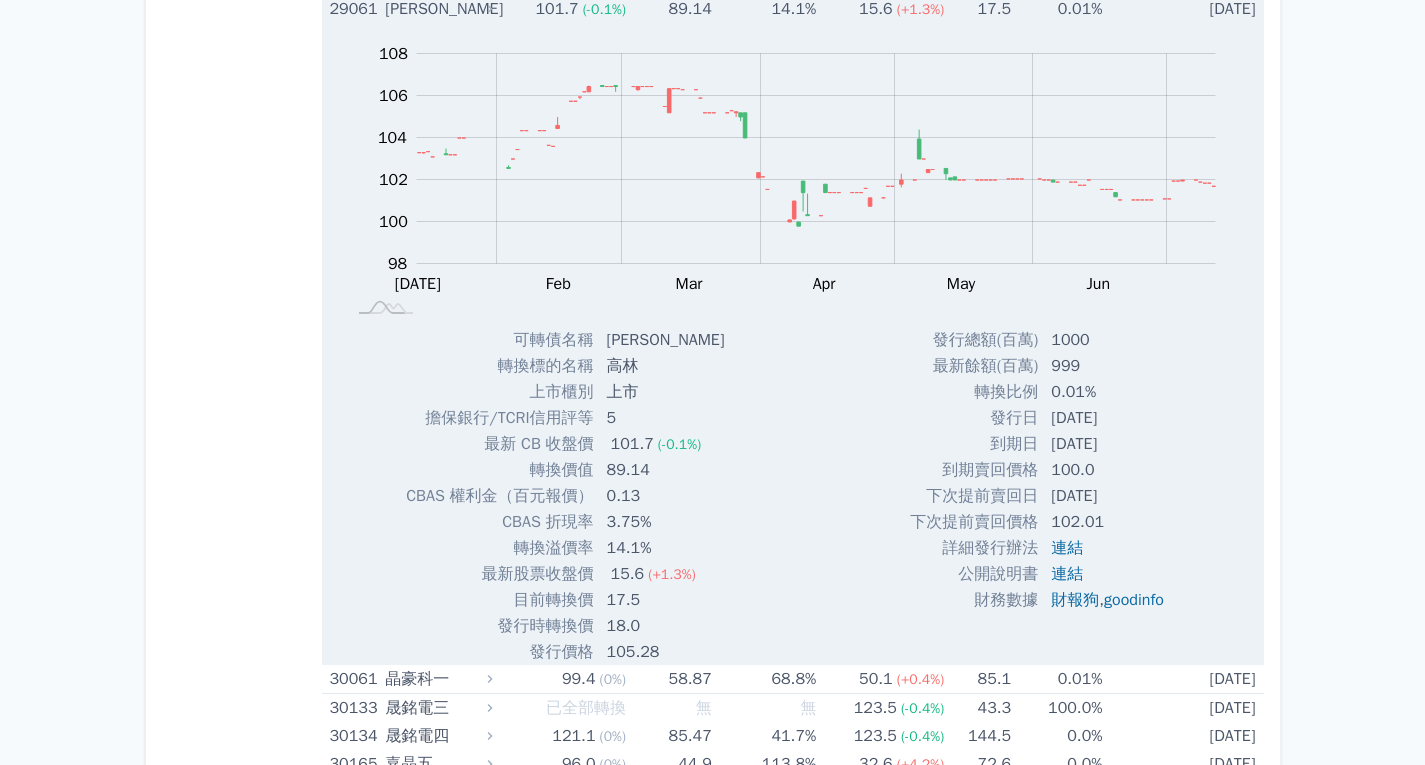 click on "29061" at bounding box center (355, 9) 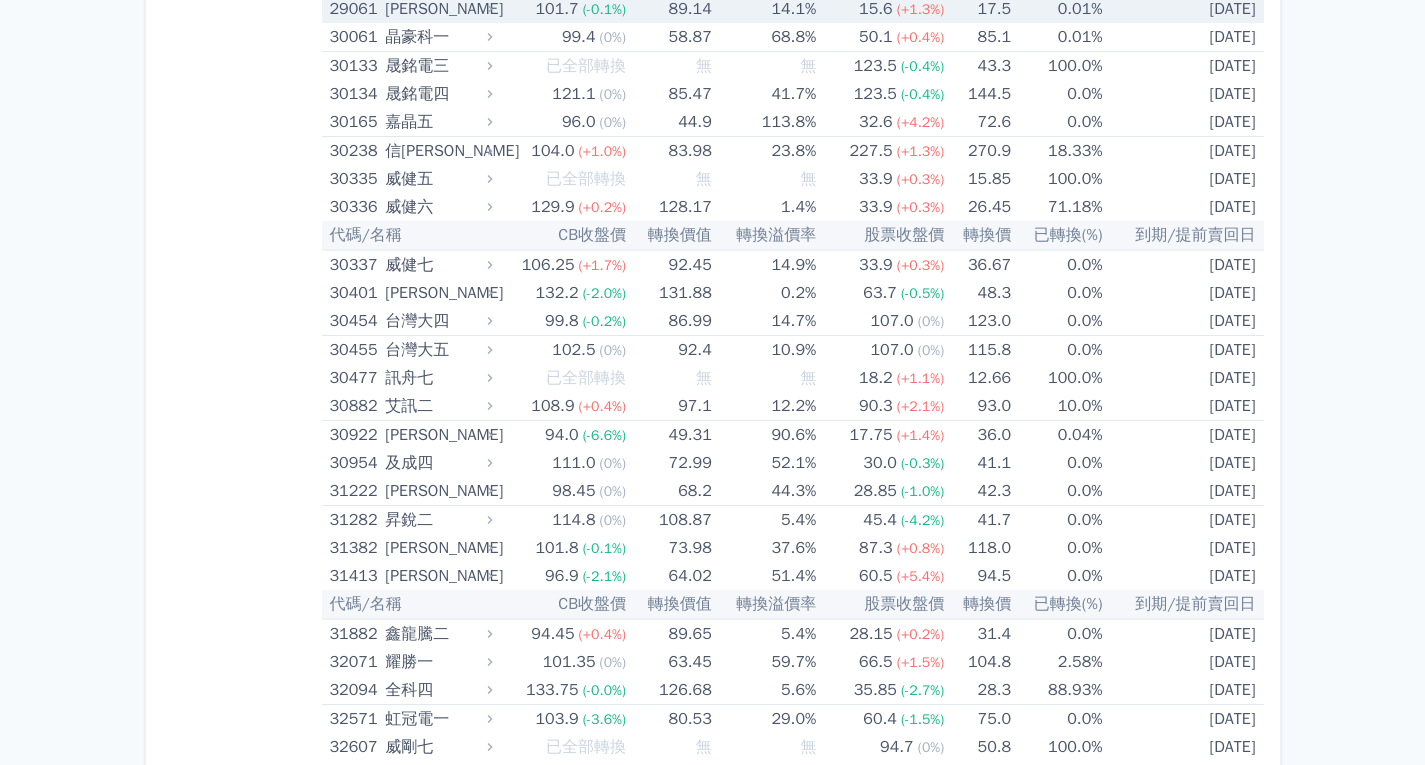 click on "29061" at bounding box center (355, 9) 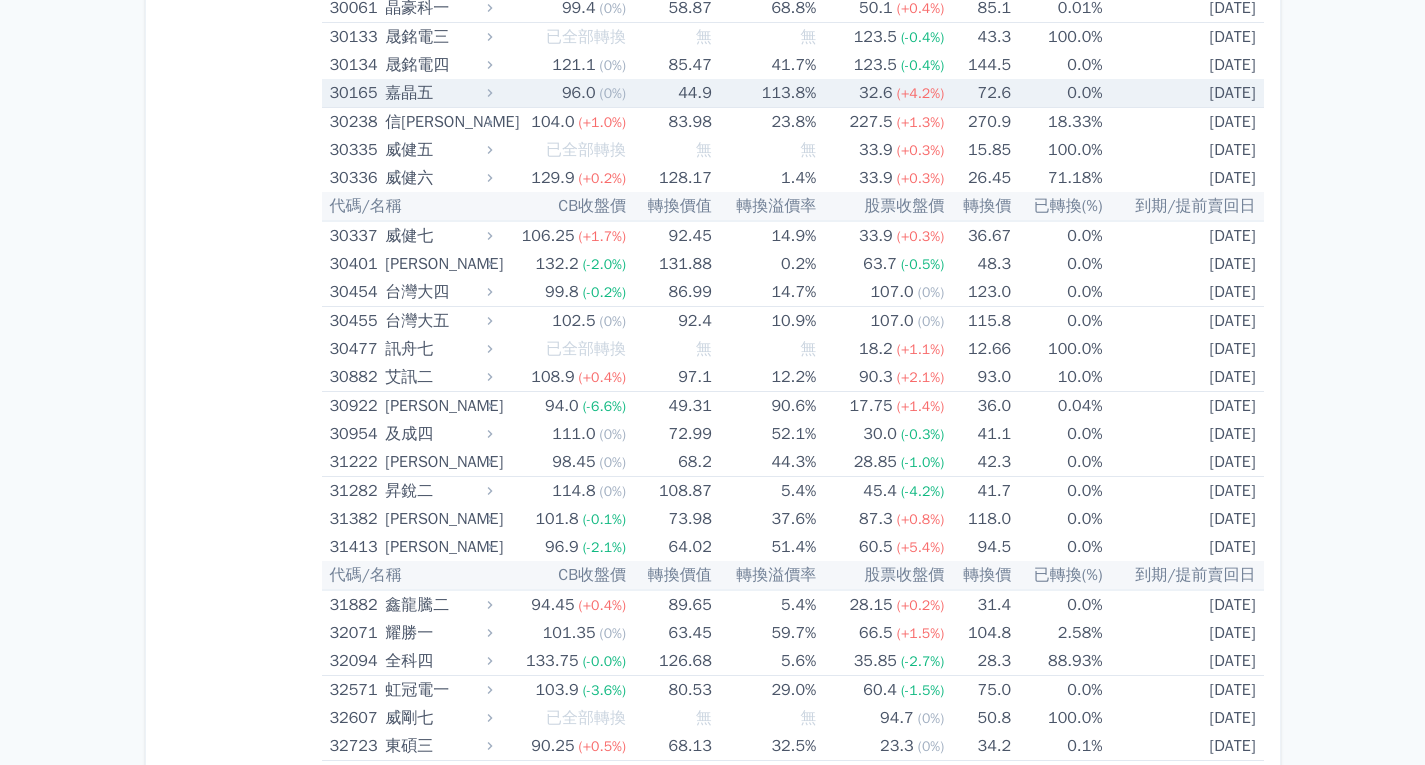 scroll, scrollTop: 3700, scrollLeft: 0, axis: vertical 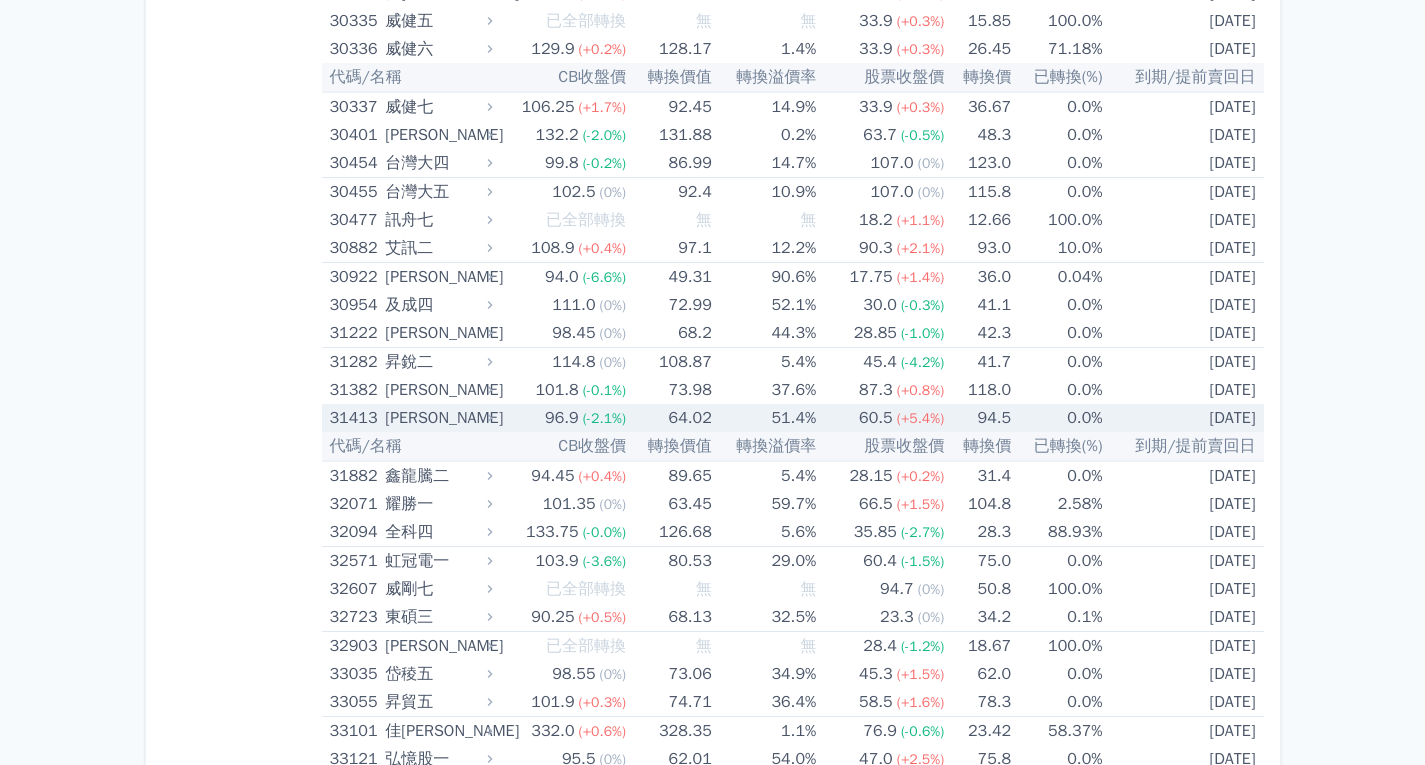 click on "31413" at bounding box center (355, 418) 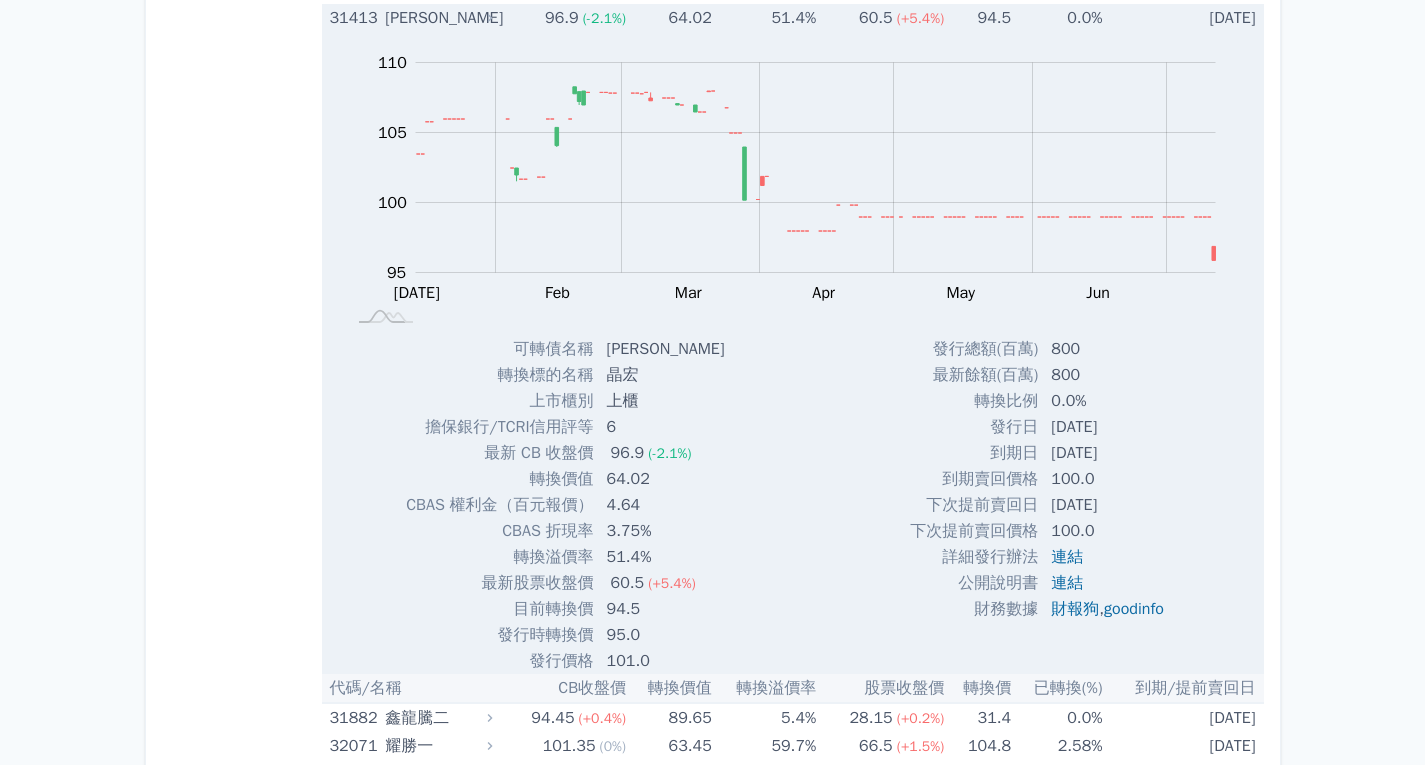 scroll, scrollTop: 4000, scrollLeft: 0, axis: vertical 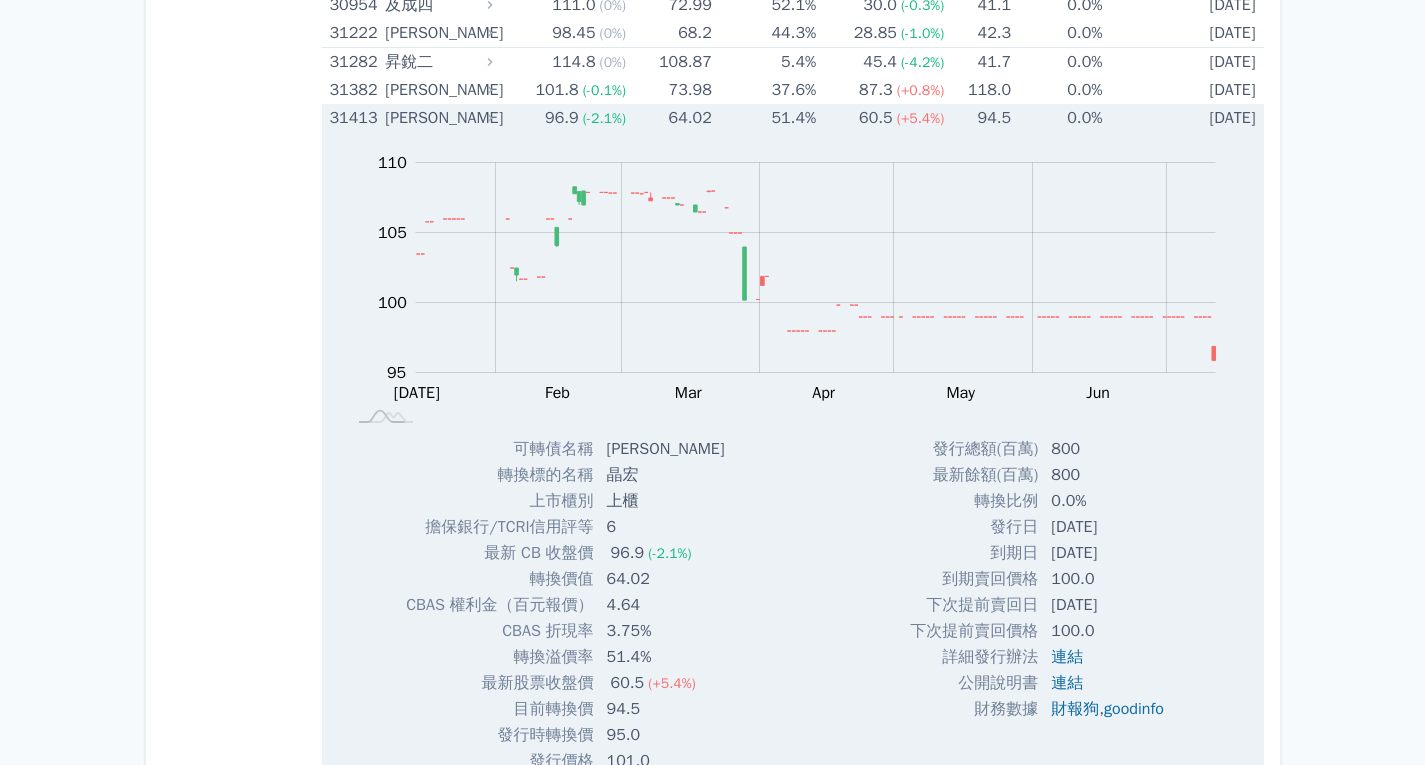 click on "31413" at bounding box center [355, 118] 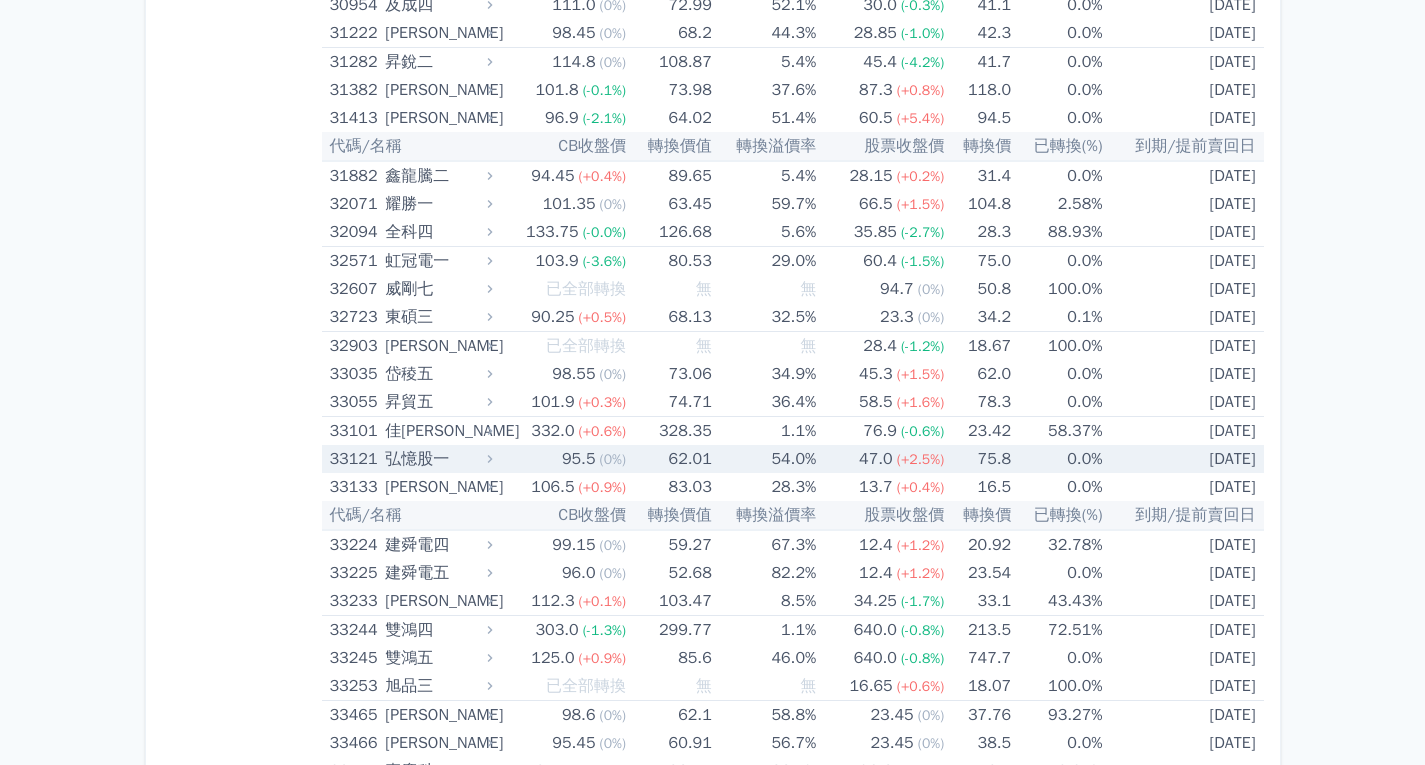 click on "33121" at bounding box center (355, 459) 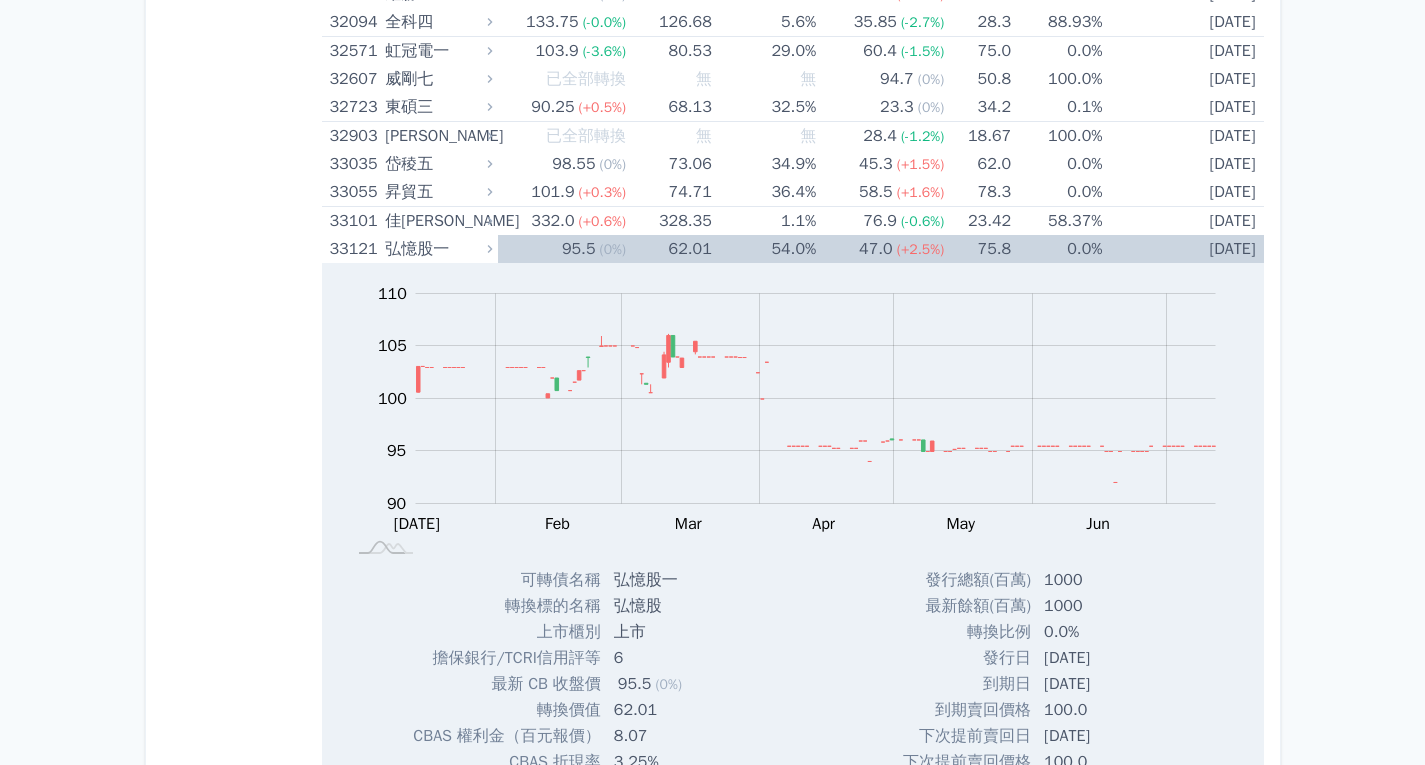 scroll, scrollTop: 4200, scrollLeft: 0, axis: vertical 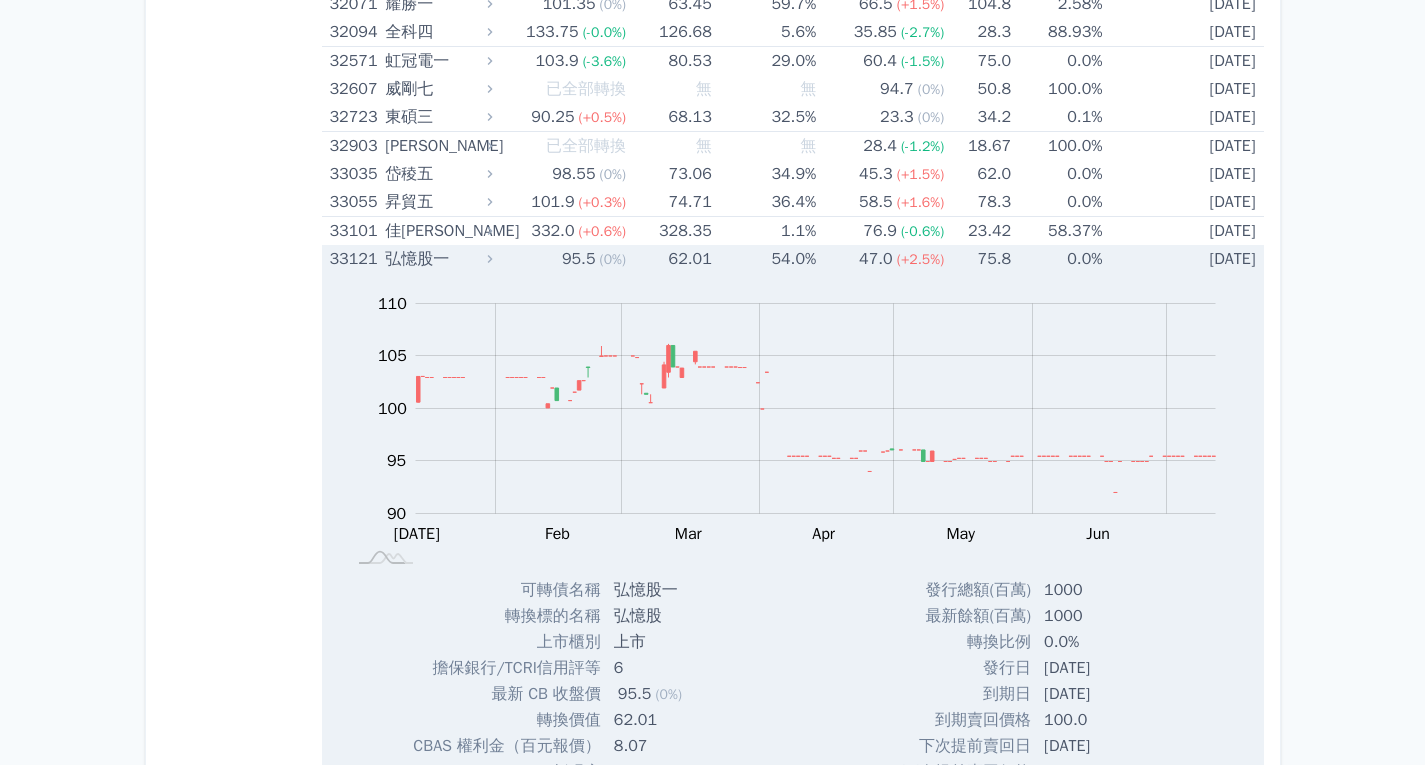 click on "33121" at bounding box center (355, 259) 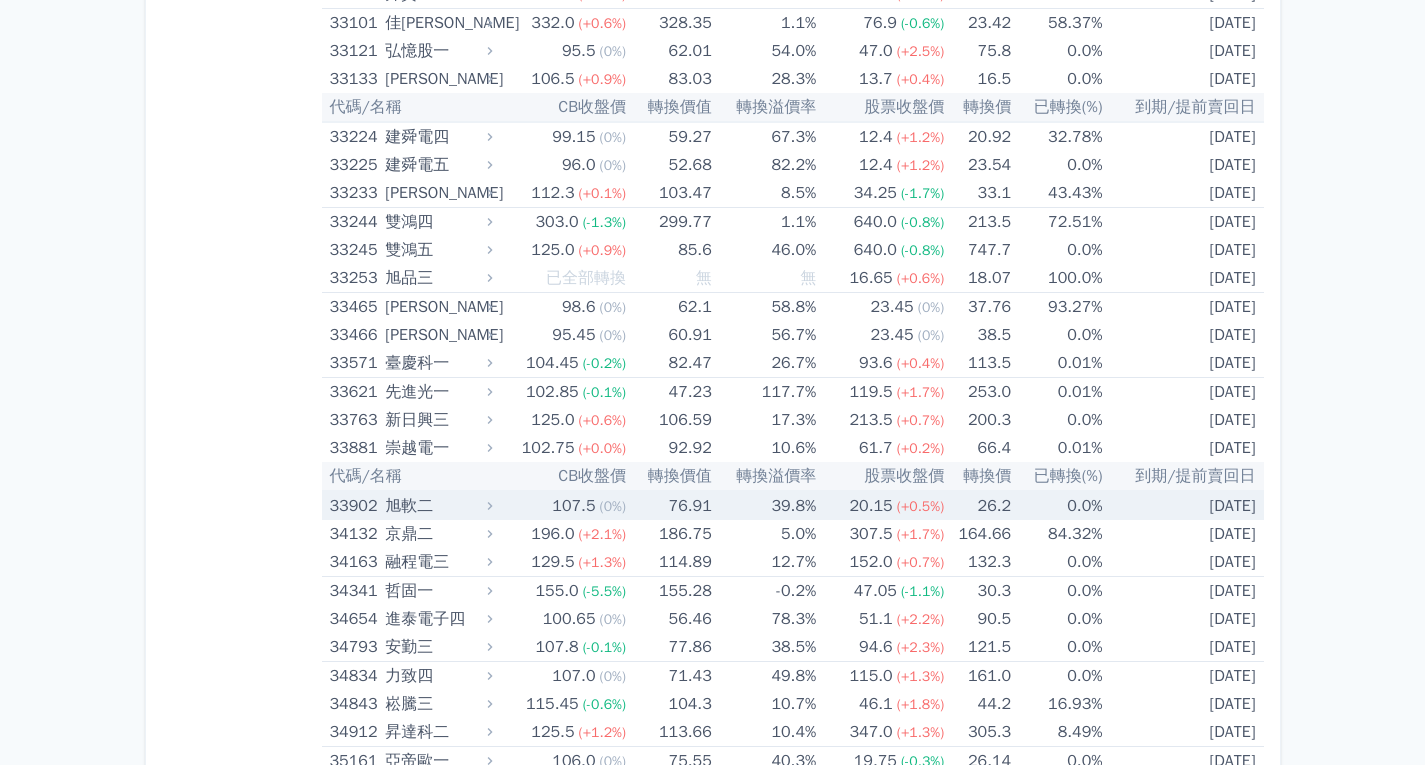 scroll, scrollTop: 4300, scrollLeft: 0, axis: vertical 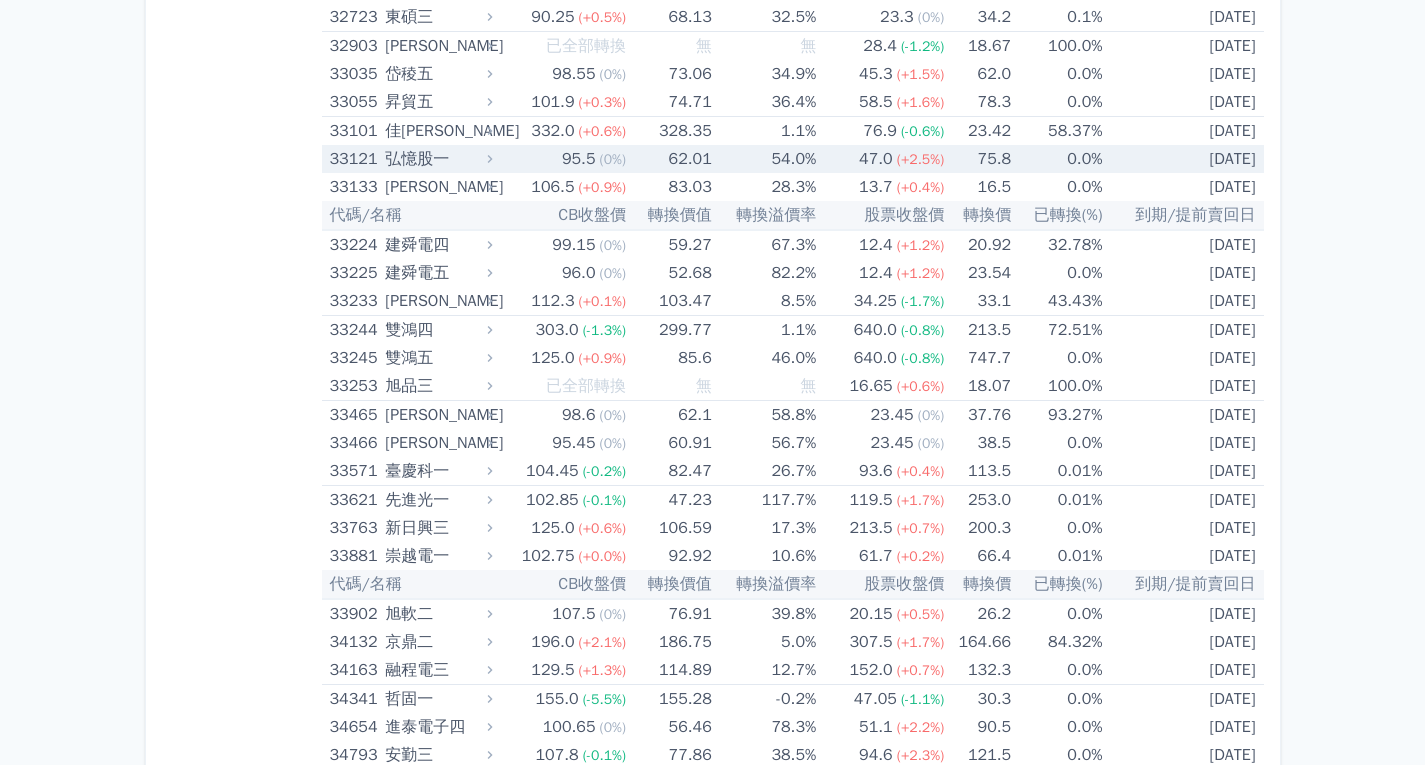 click on "33121" at bounding box center [355, 159] 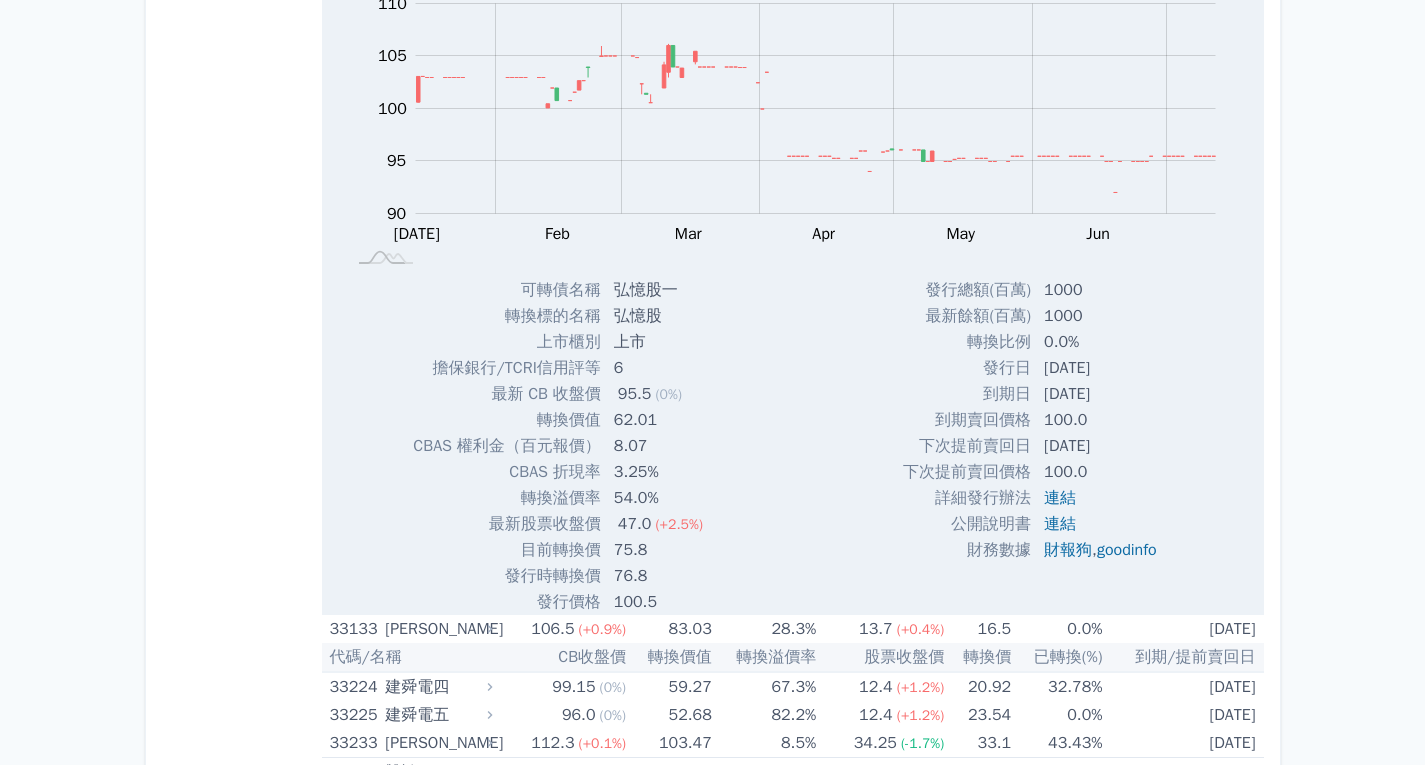 scroll, scrollTop: 4900, scrollLeft: 0, axis: vertical 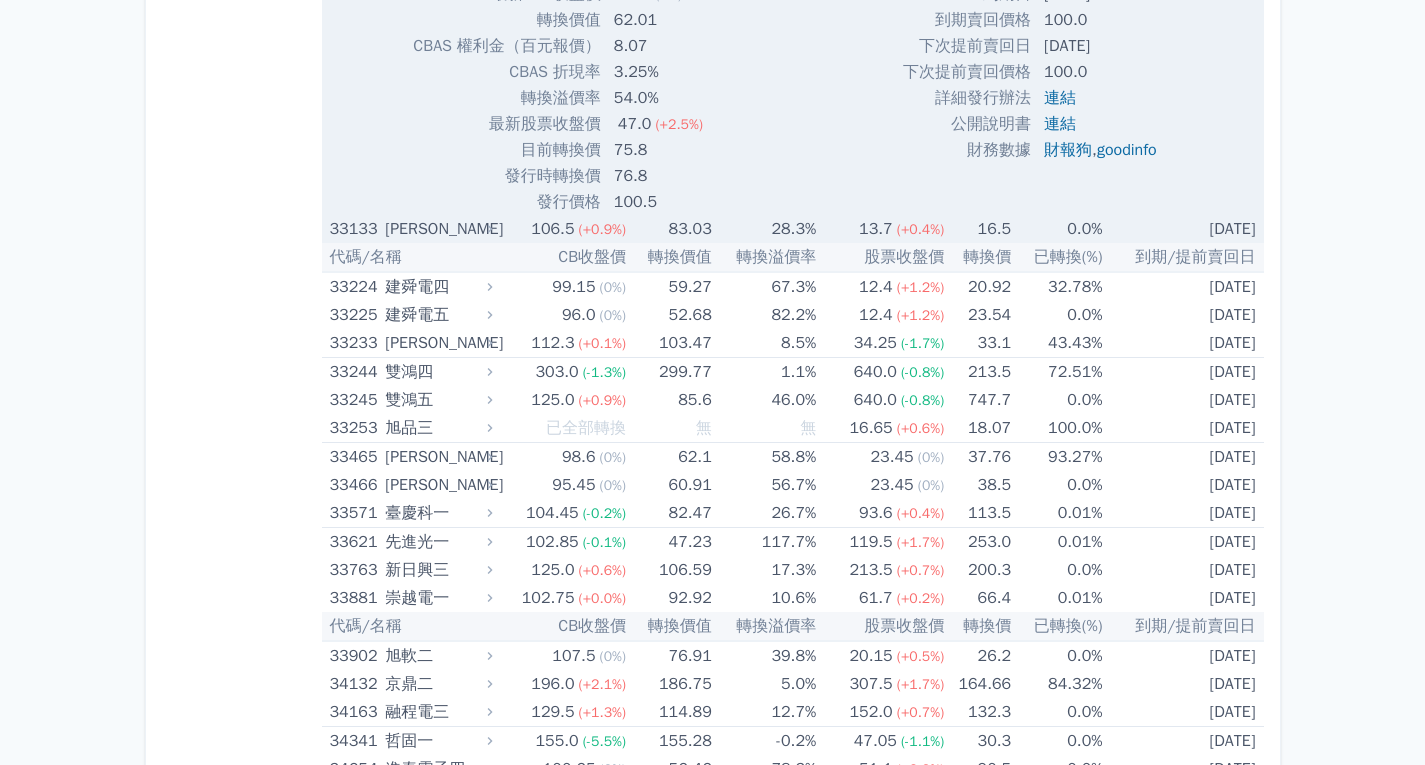 click on "33133" at bounding box center (355, 229) 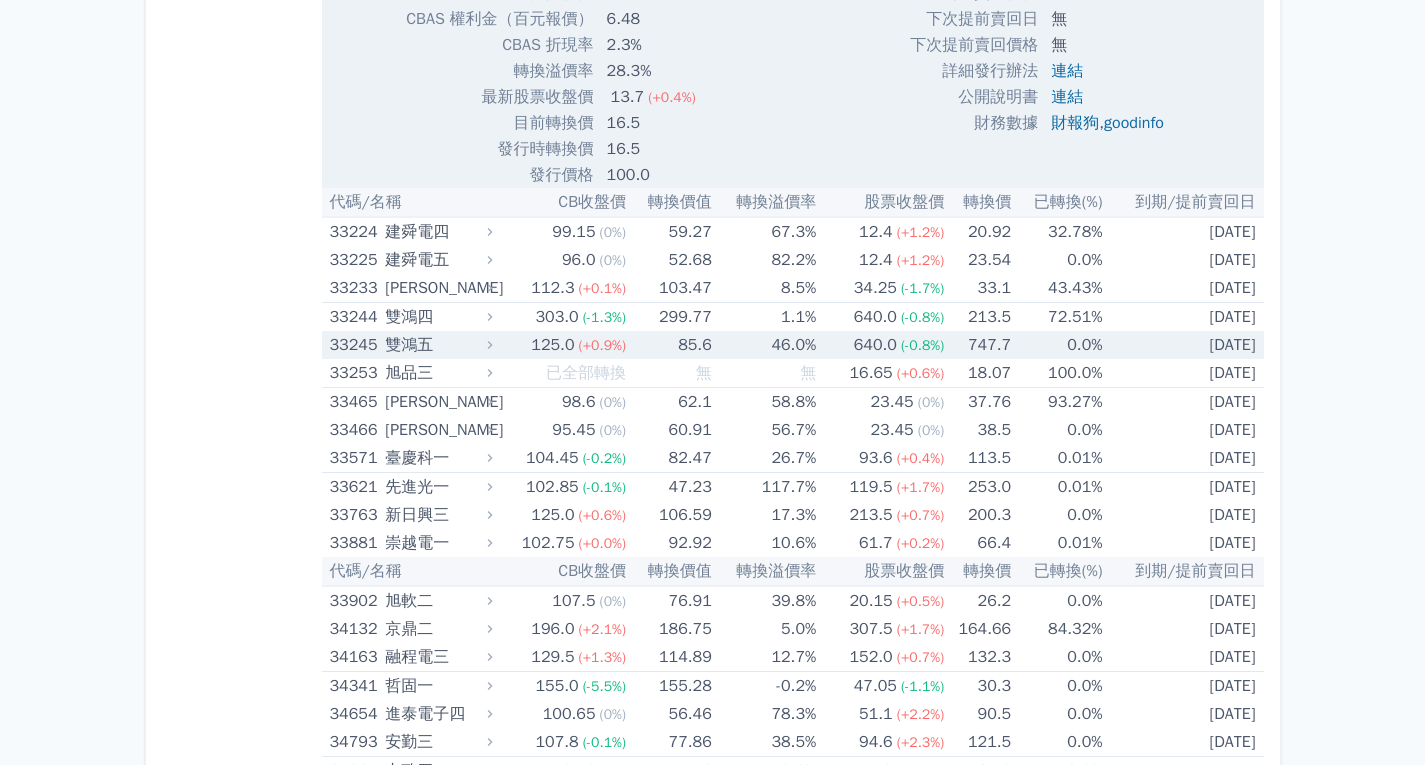 scroll, scrollTop: 5600, scrollLeft: 0, axis: vertical 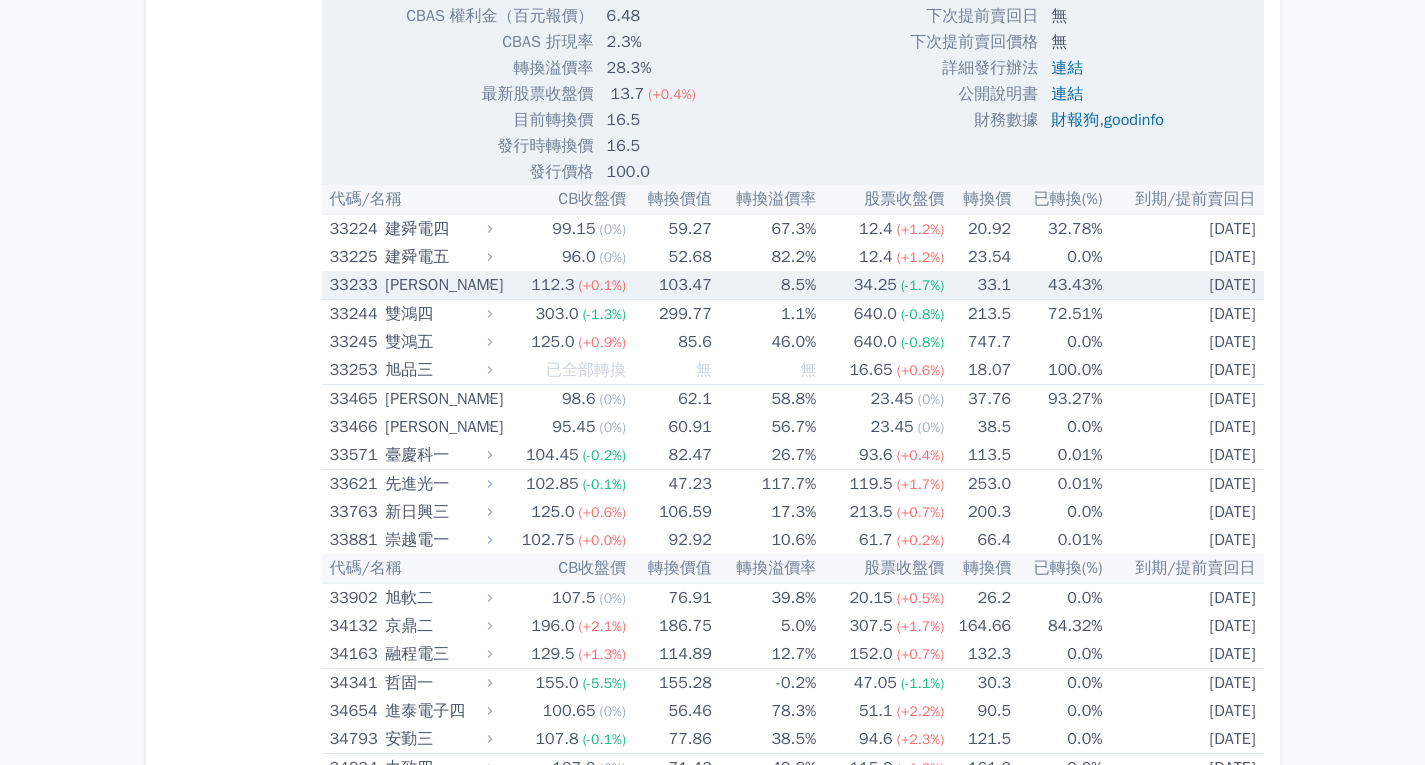 click on "33233" at bounding box center (355, 285) 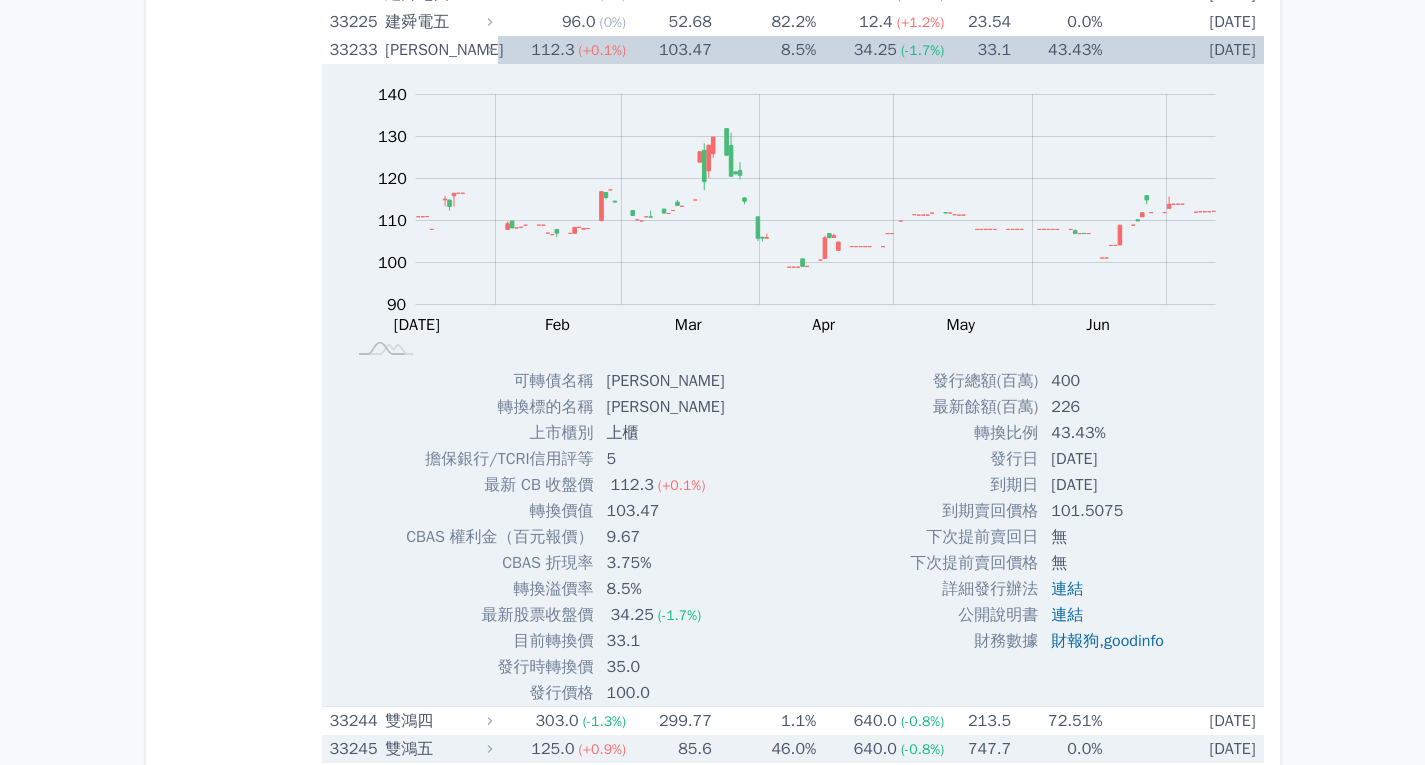 scroll, scrollTop: 5800, scrollLeft: 0, axis: vertical 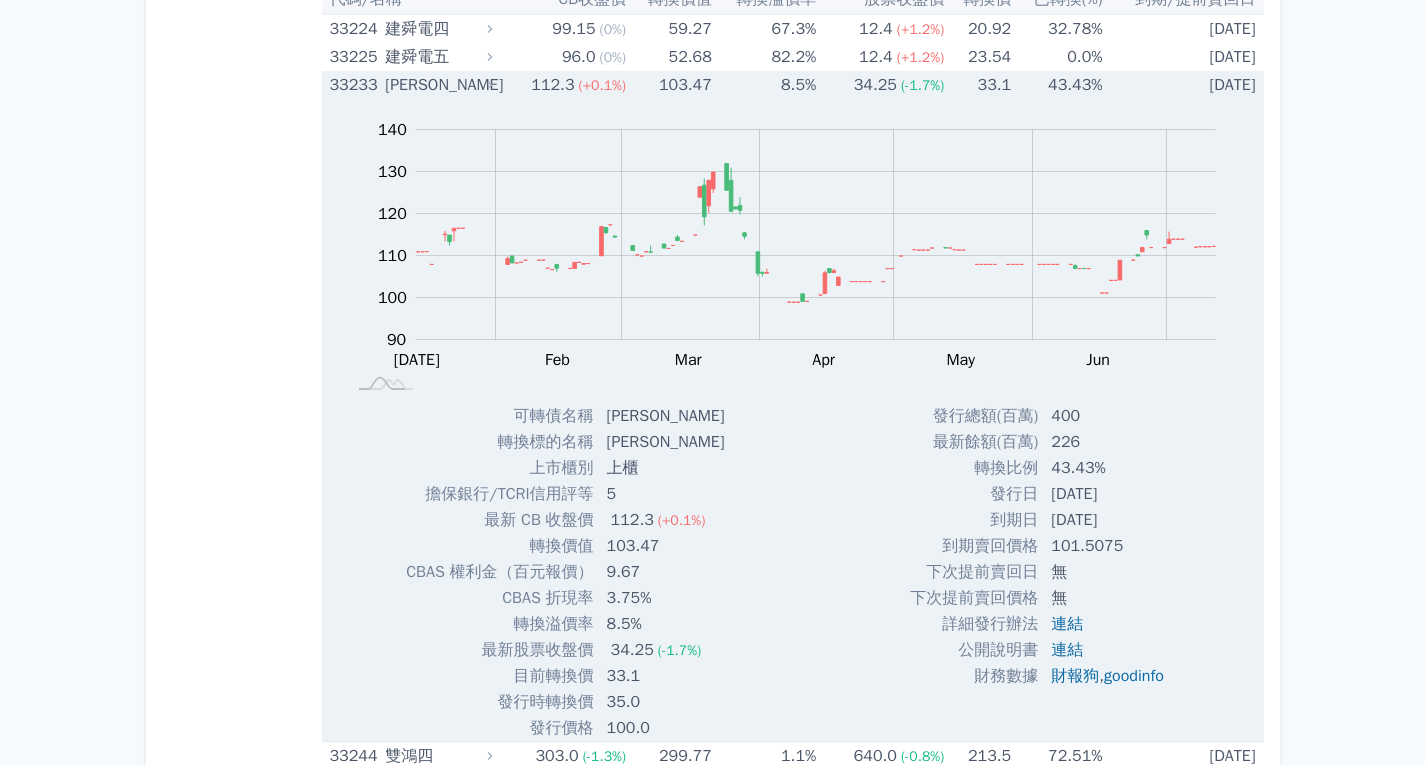click on "33233" at bounding box center [355, 85] 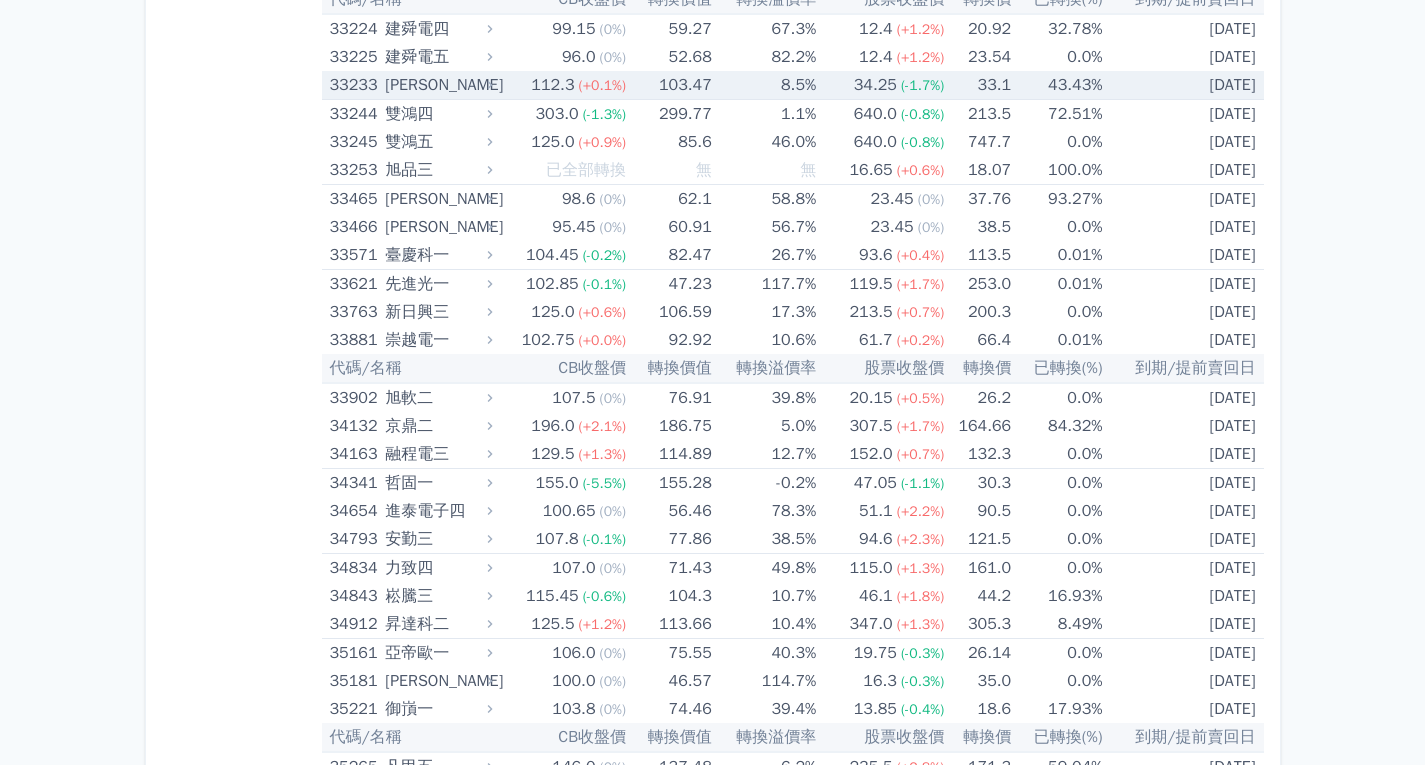 click on "33233" at bounding box center [355, 85] 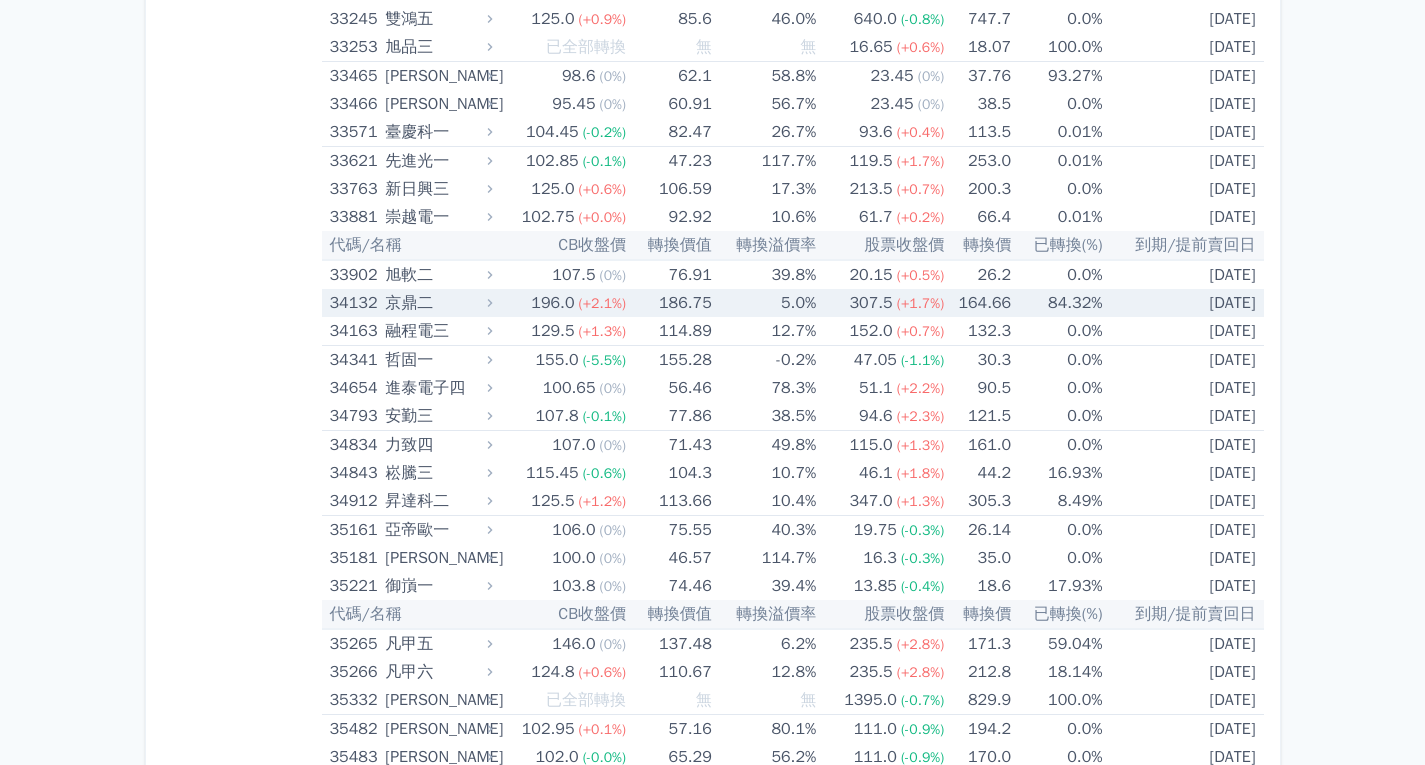 scroll, scrollTop: 6600, scrollLeft: 0, axis: vertical 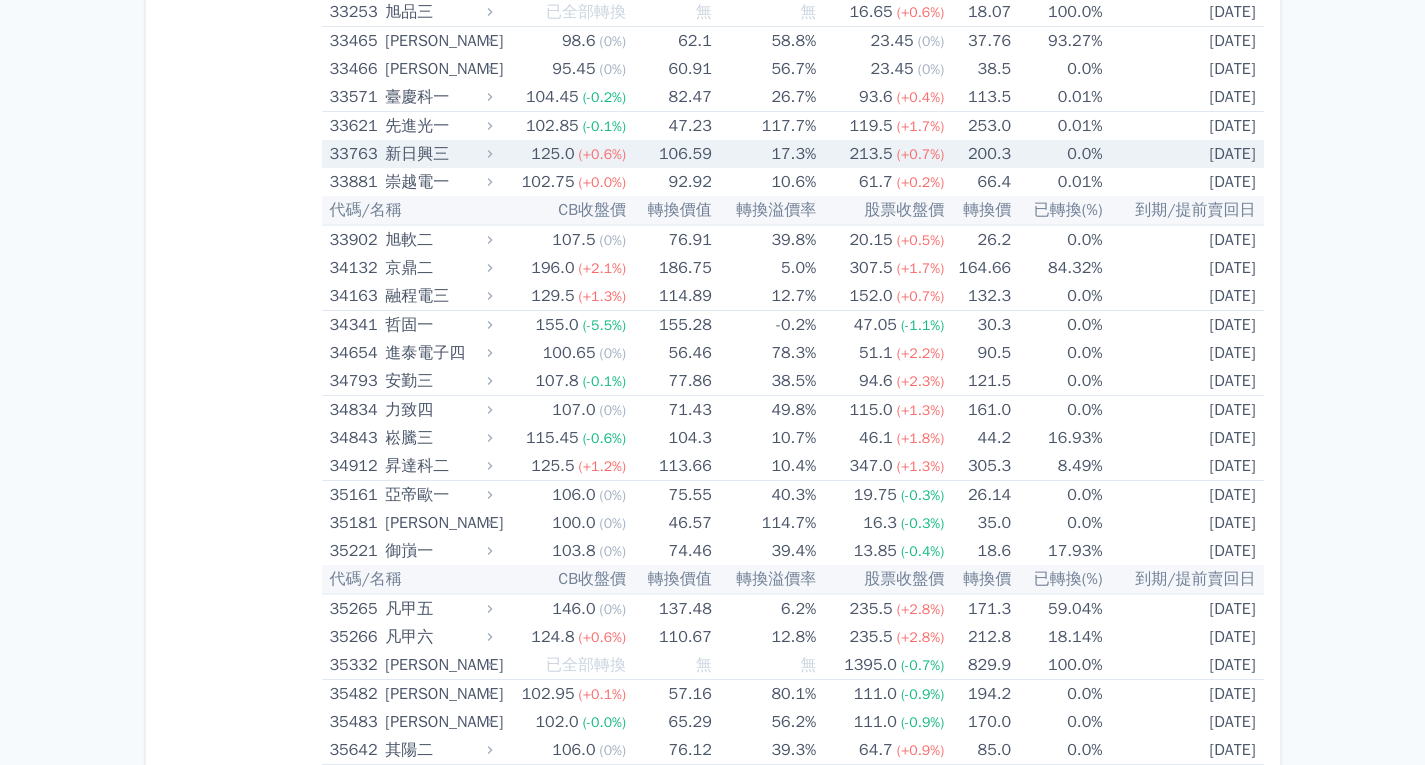 click on "33763" at bounding box center [355, 154] 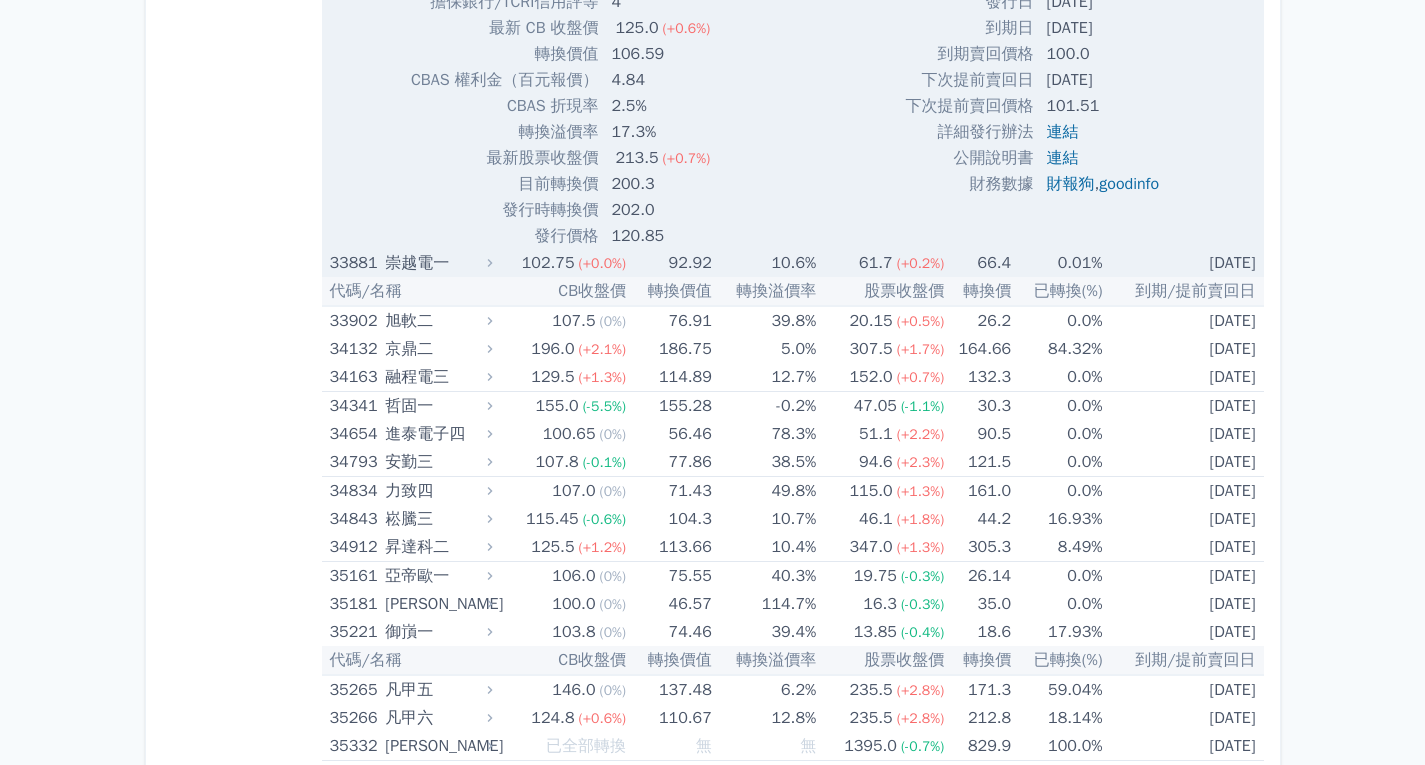 scroll, scrollTop: 7200, scrollLeft: 0, axis: vertical 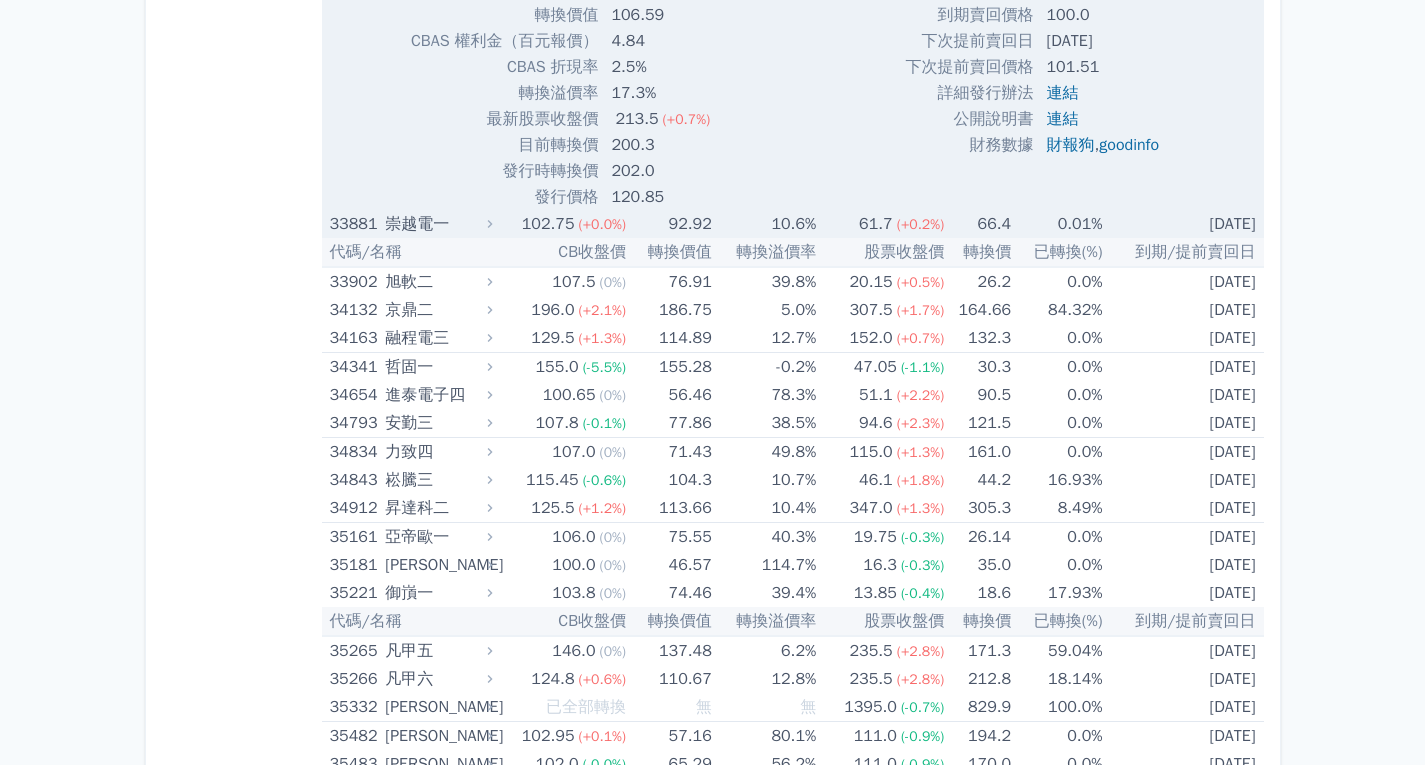 click on "33881" at bounding box center [355, 224] 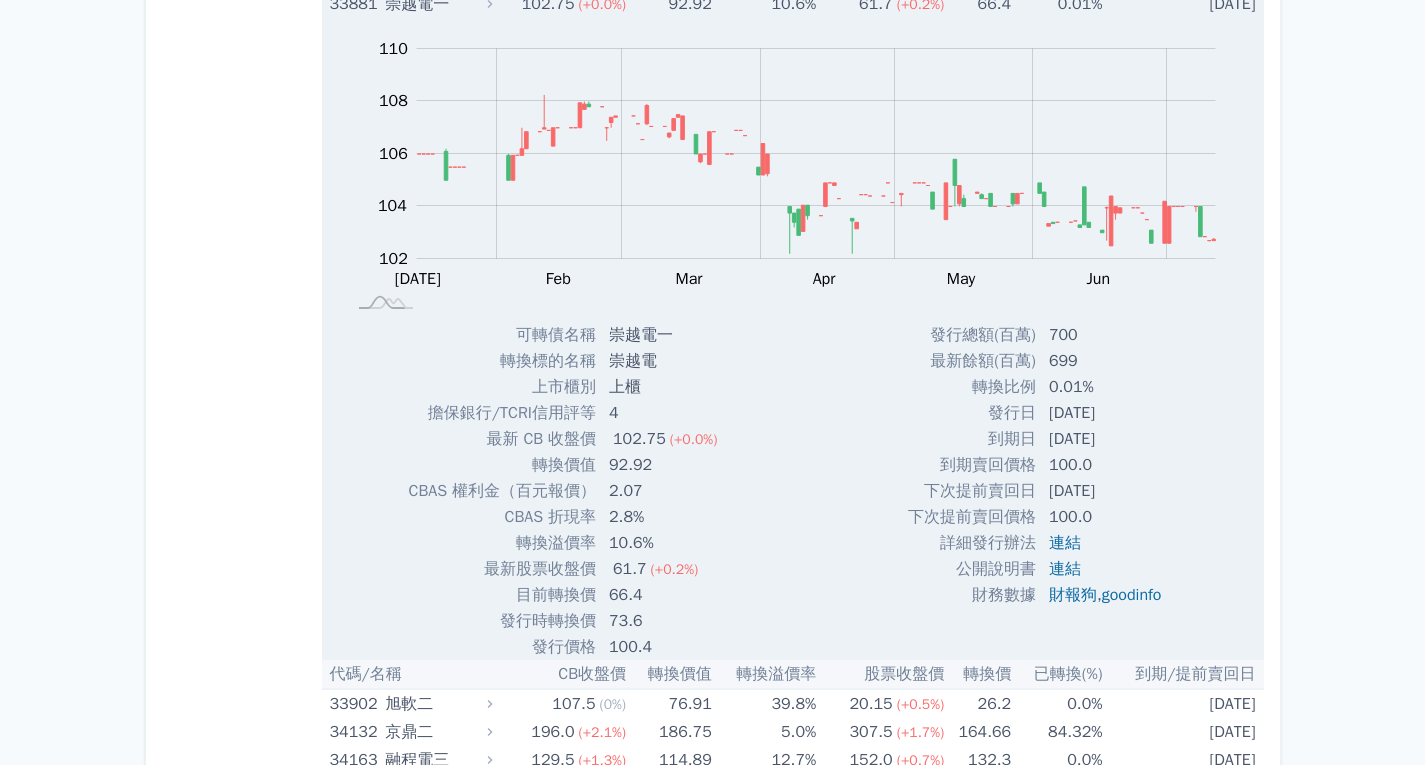 scroll, scrollTop: 7300, scrollLeft: 0, axis: vertical 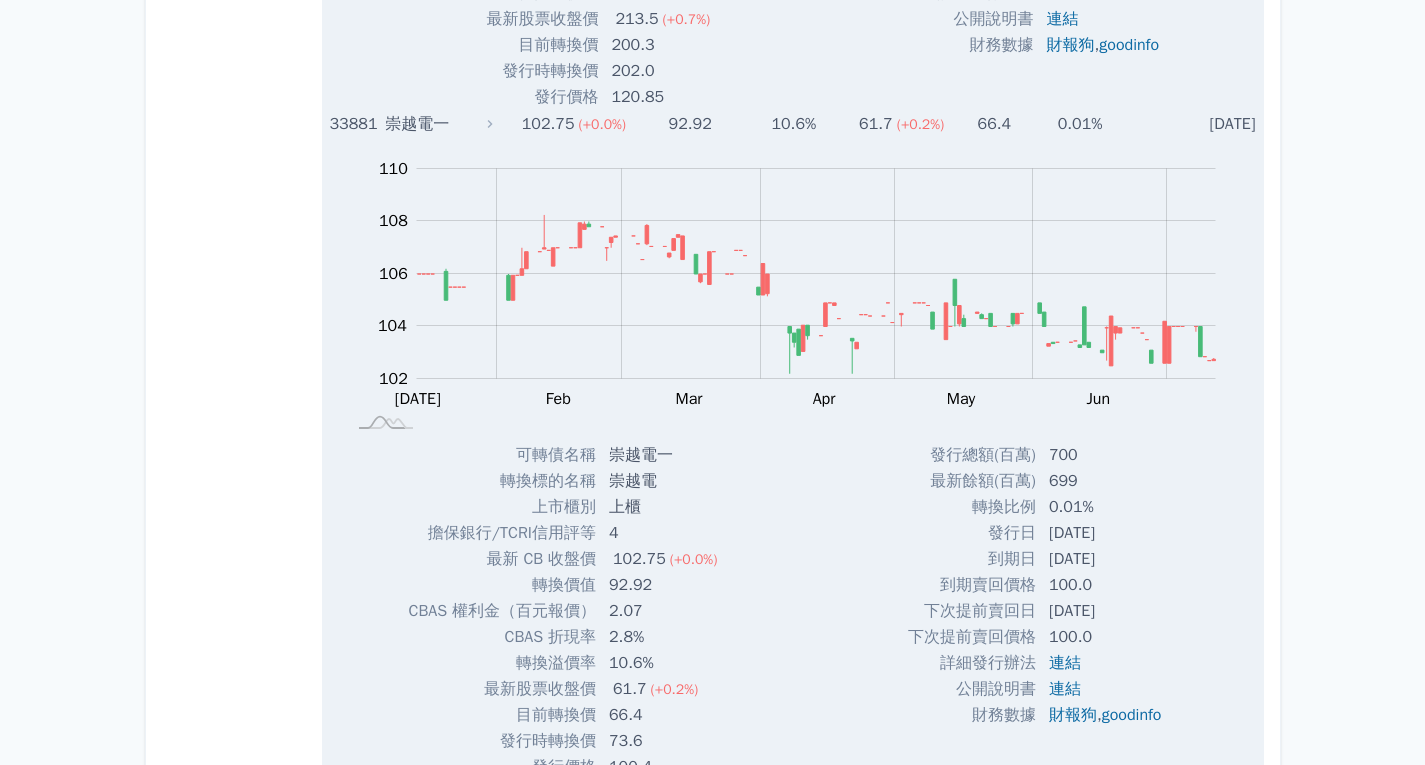click on "33881" at bounding box center [355, 124] 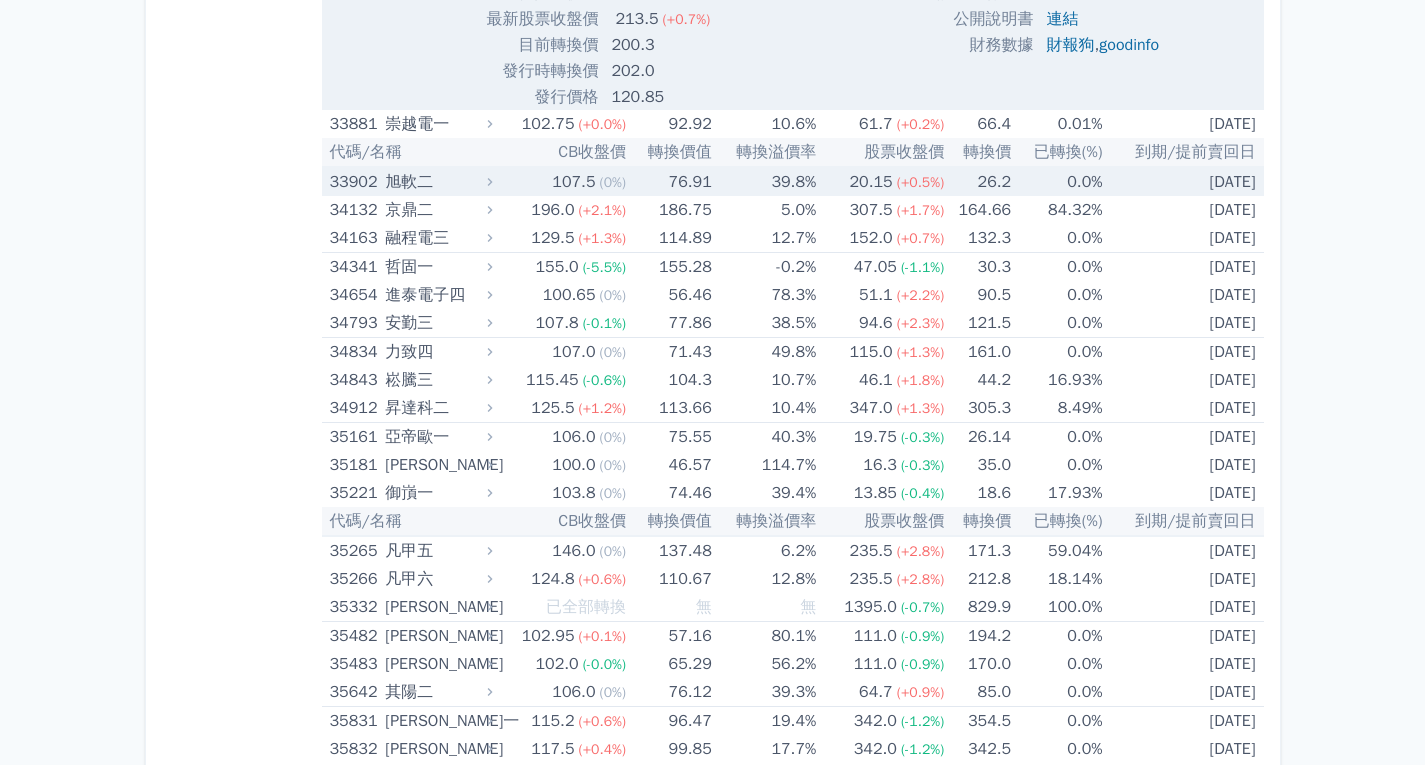 click on "33902" at bounding box center (355, 182) 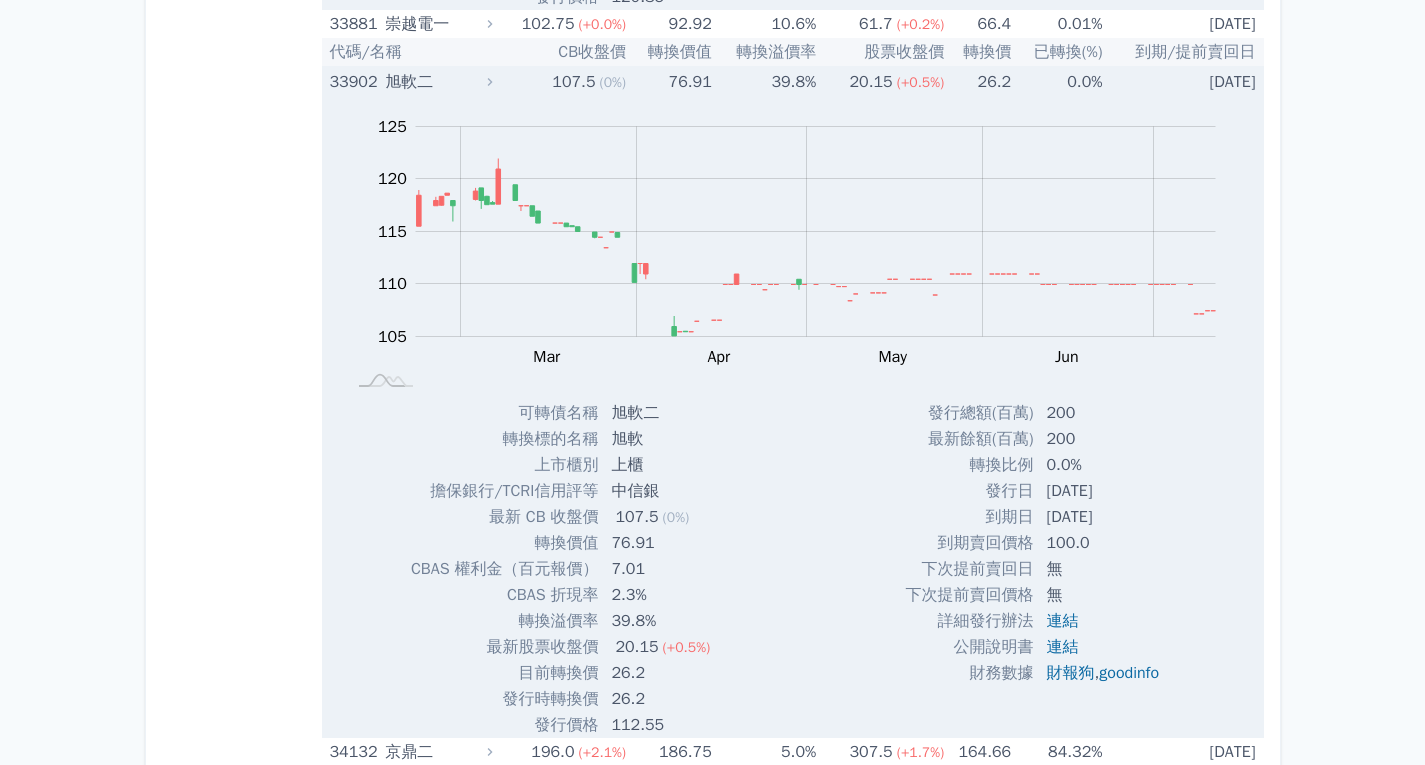 scroll, scrollTop: 7800, scrollLeft: 0, axis: vertical 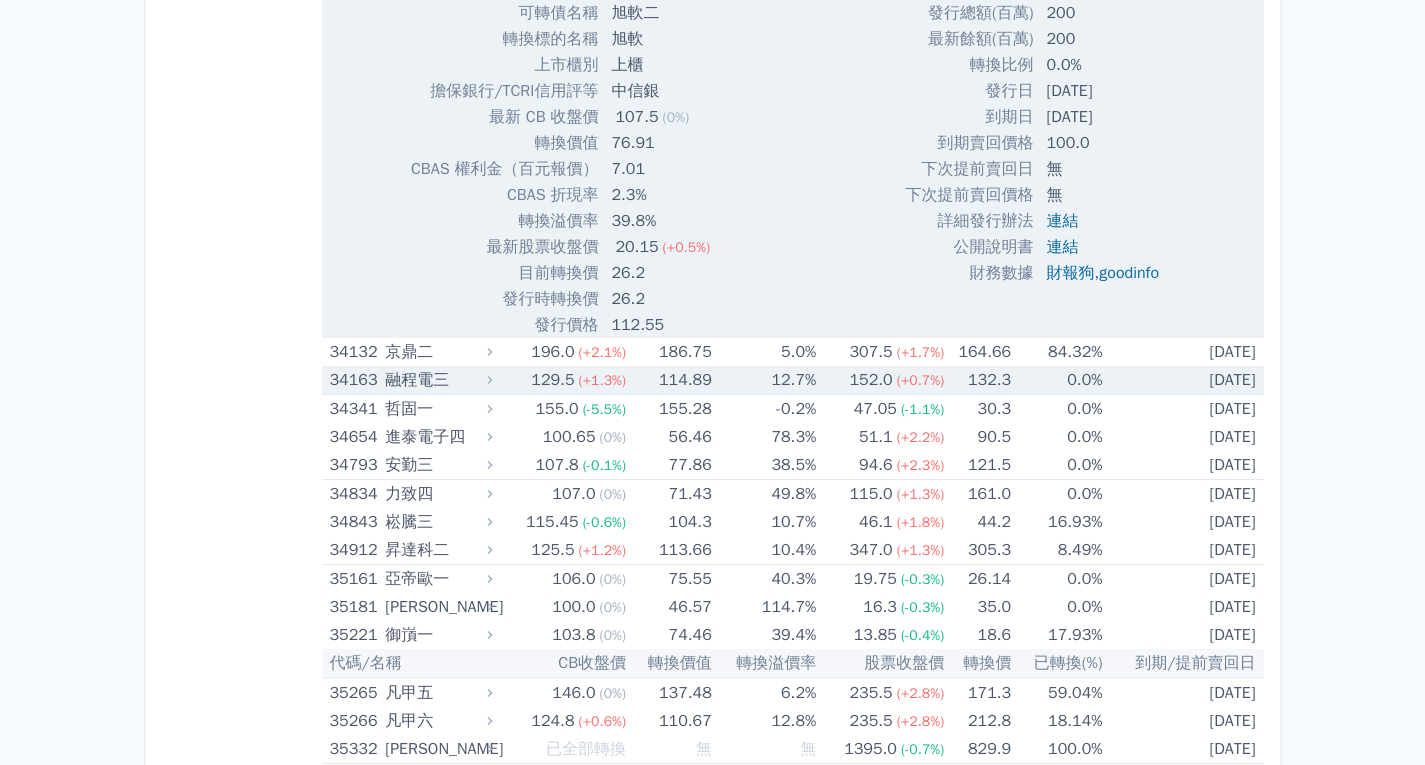 click on "34163" at bounding box center [355, 380] 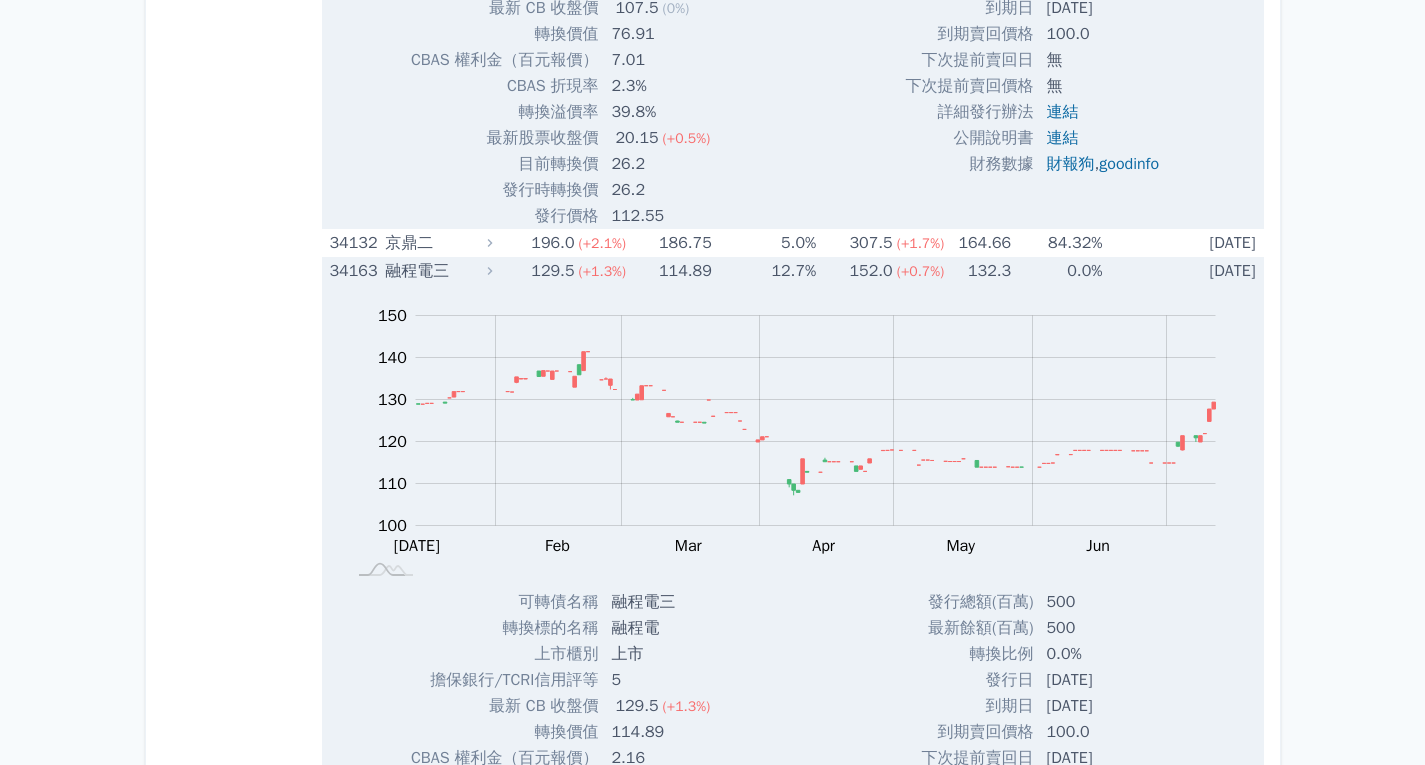 scroll, scrollTop: 7900, scrollLeft: 0, axis: vertical 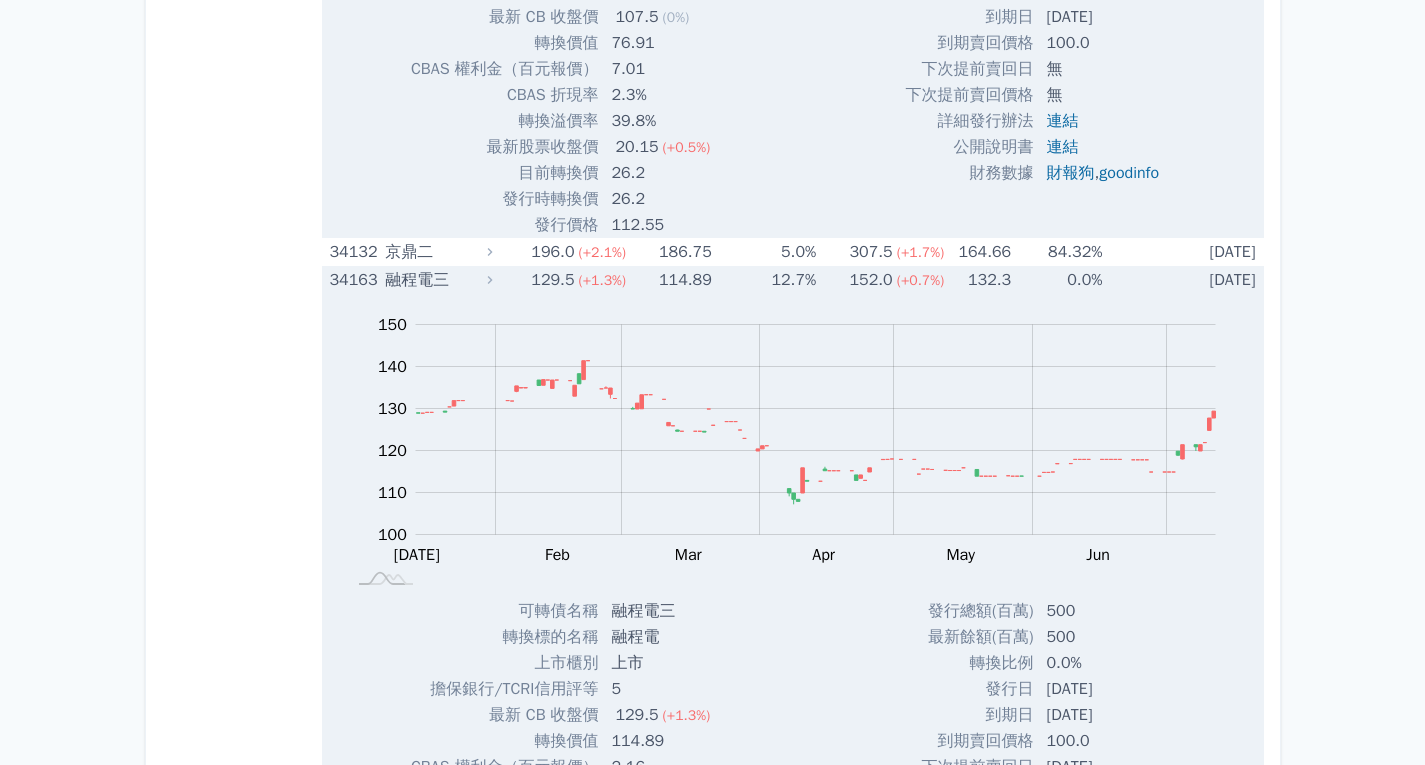 click on "34163" at bounding box center [355, 280] 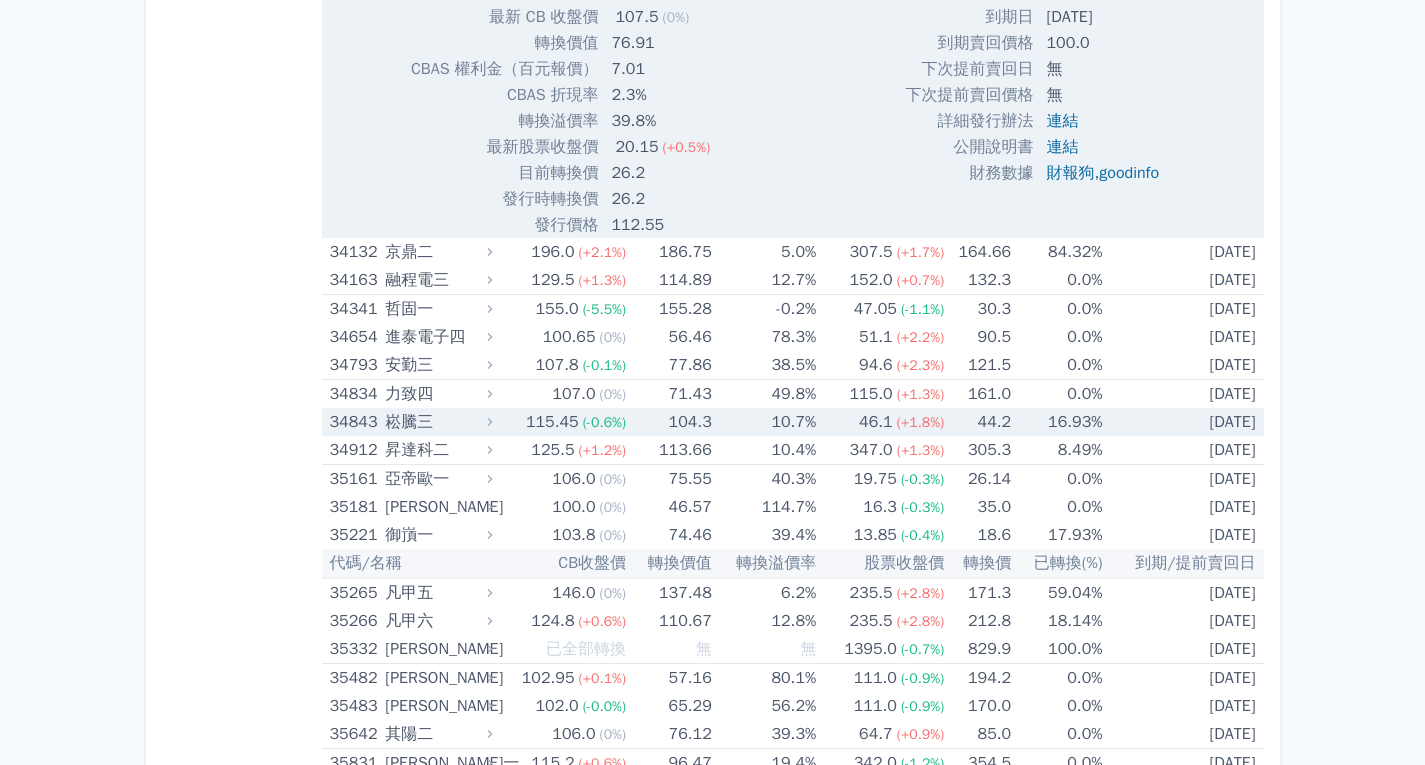click on "34843" at bounding box center (355, 422) 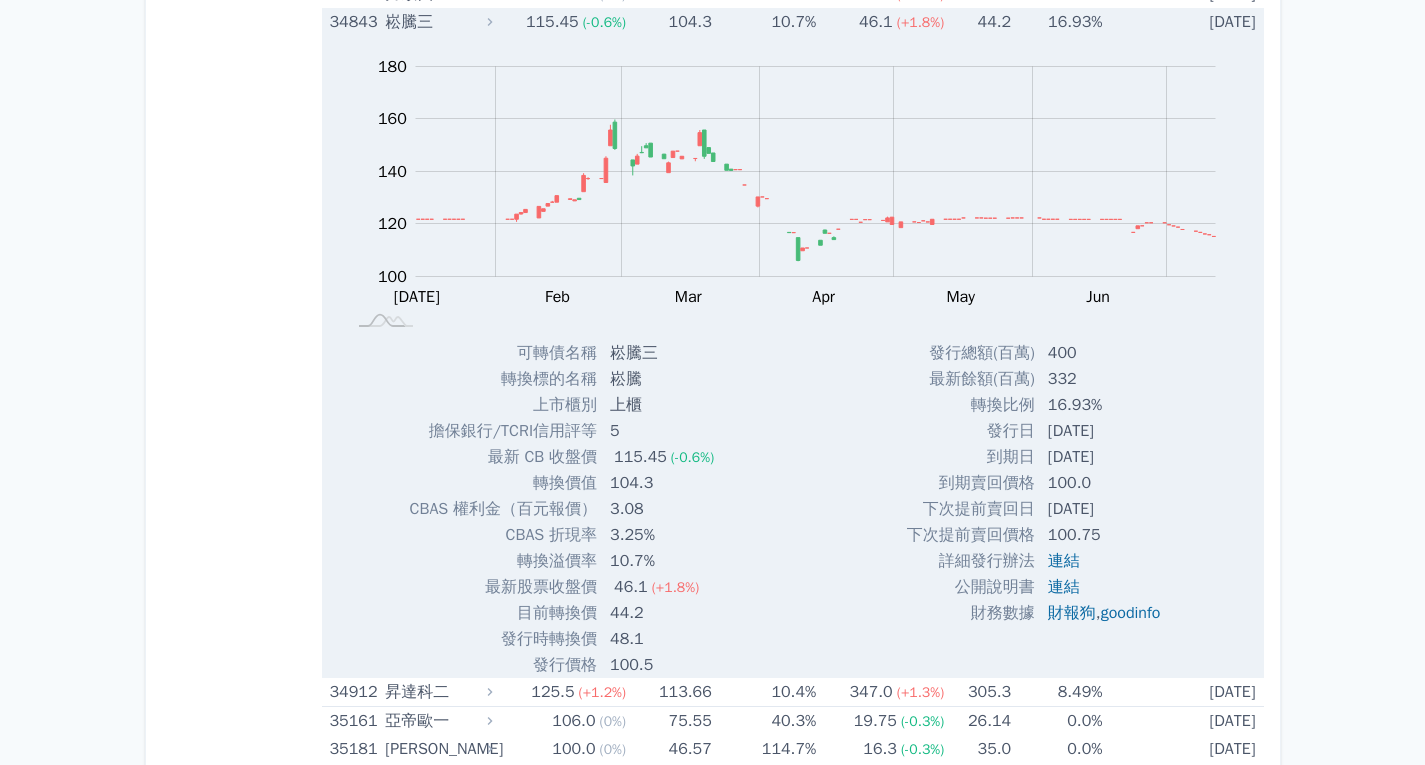 scroll, scrollTop: 8200, scrollLeft: 0, axis: vertical 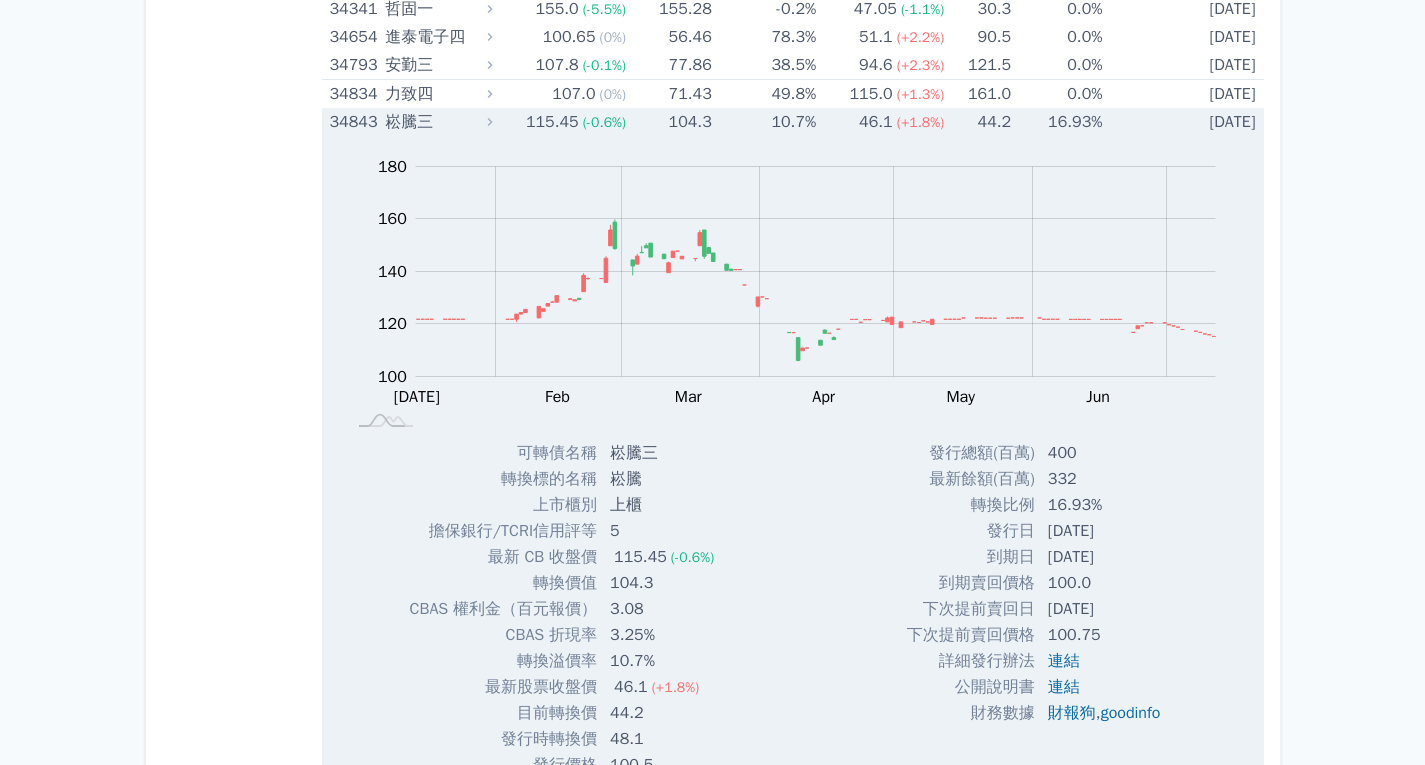 click on "34843" at bounding box center [355, 122] 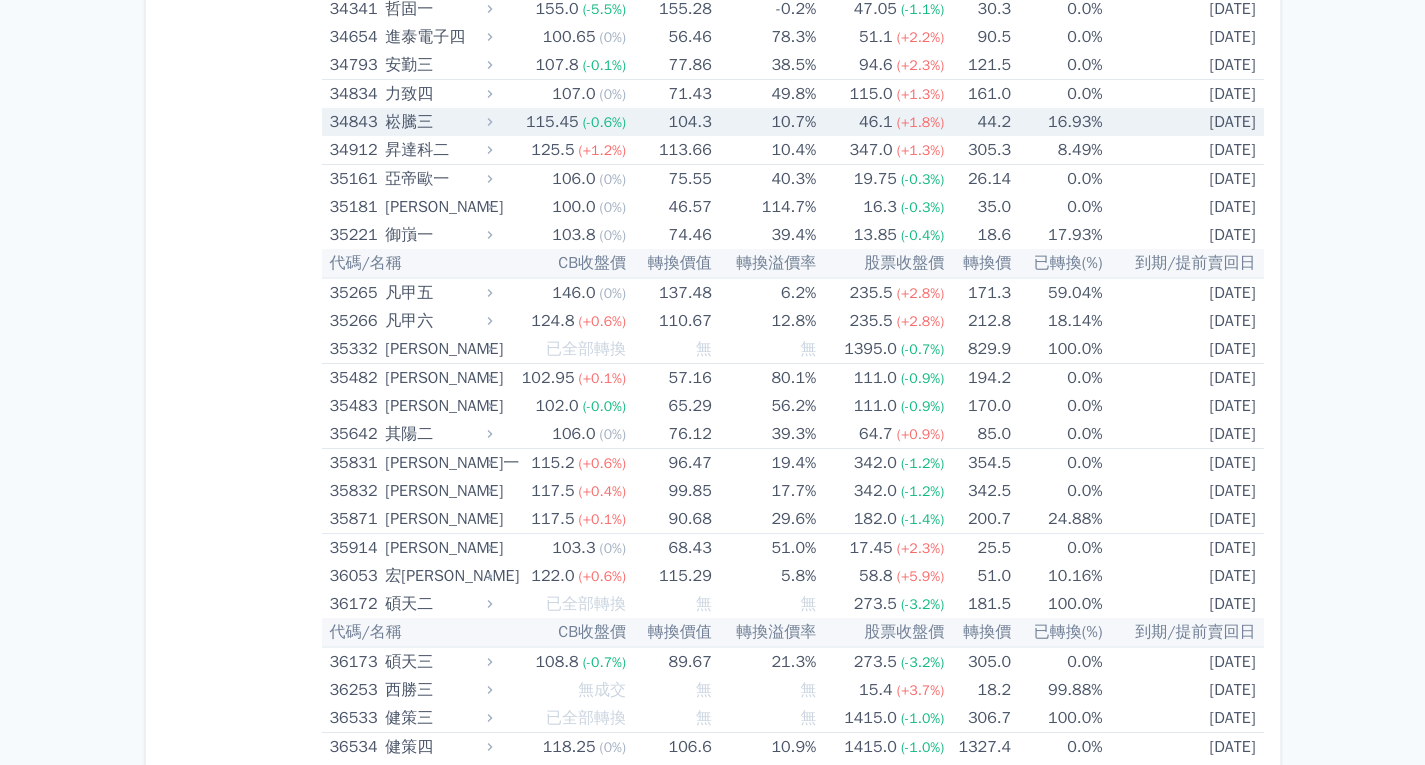 click on "34843" at bounding box center [355, 122] 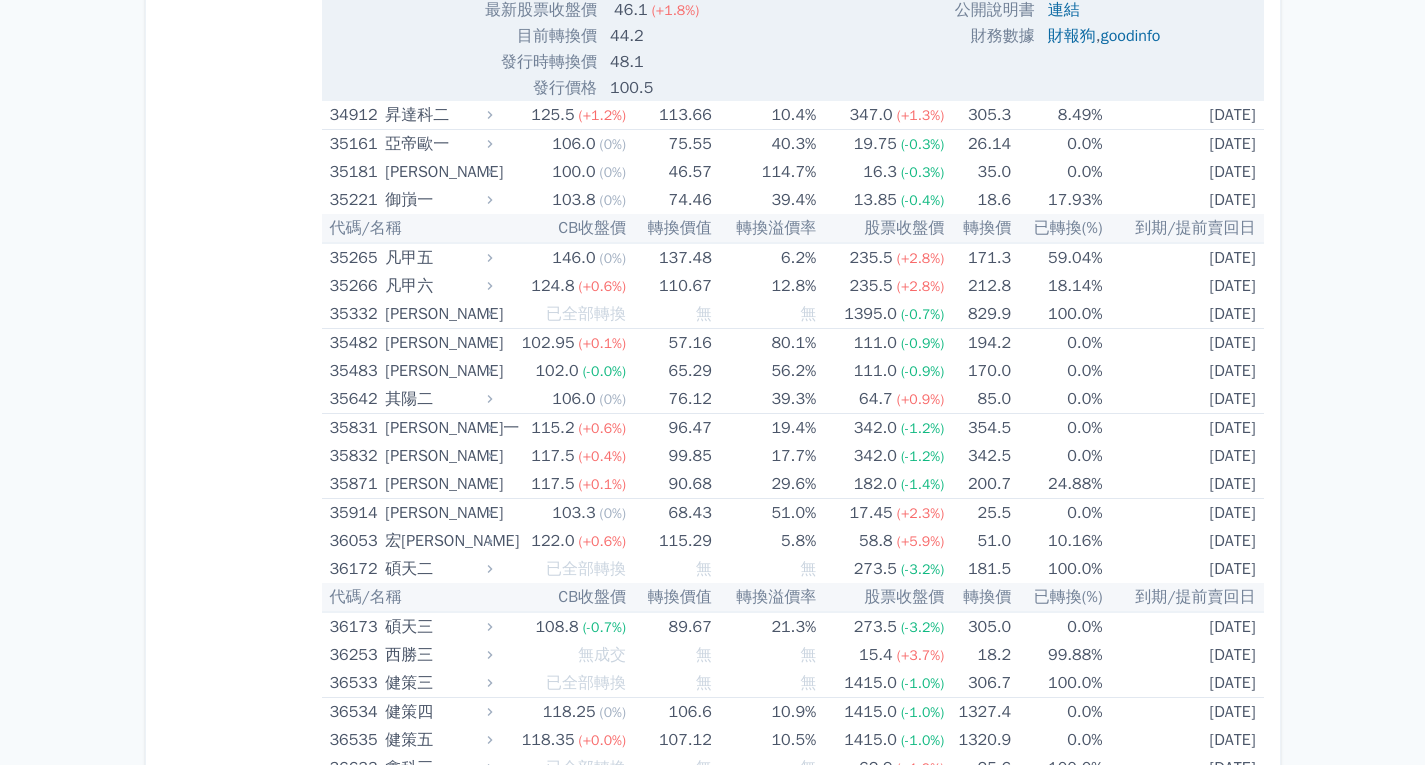 scroll, scrollTop: 8900, scrollLeft: 0, axis: vertical 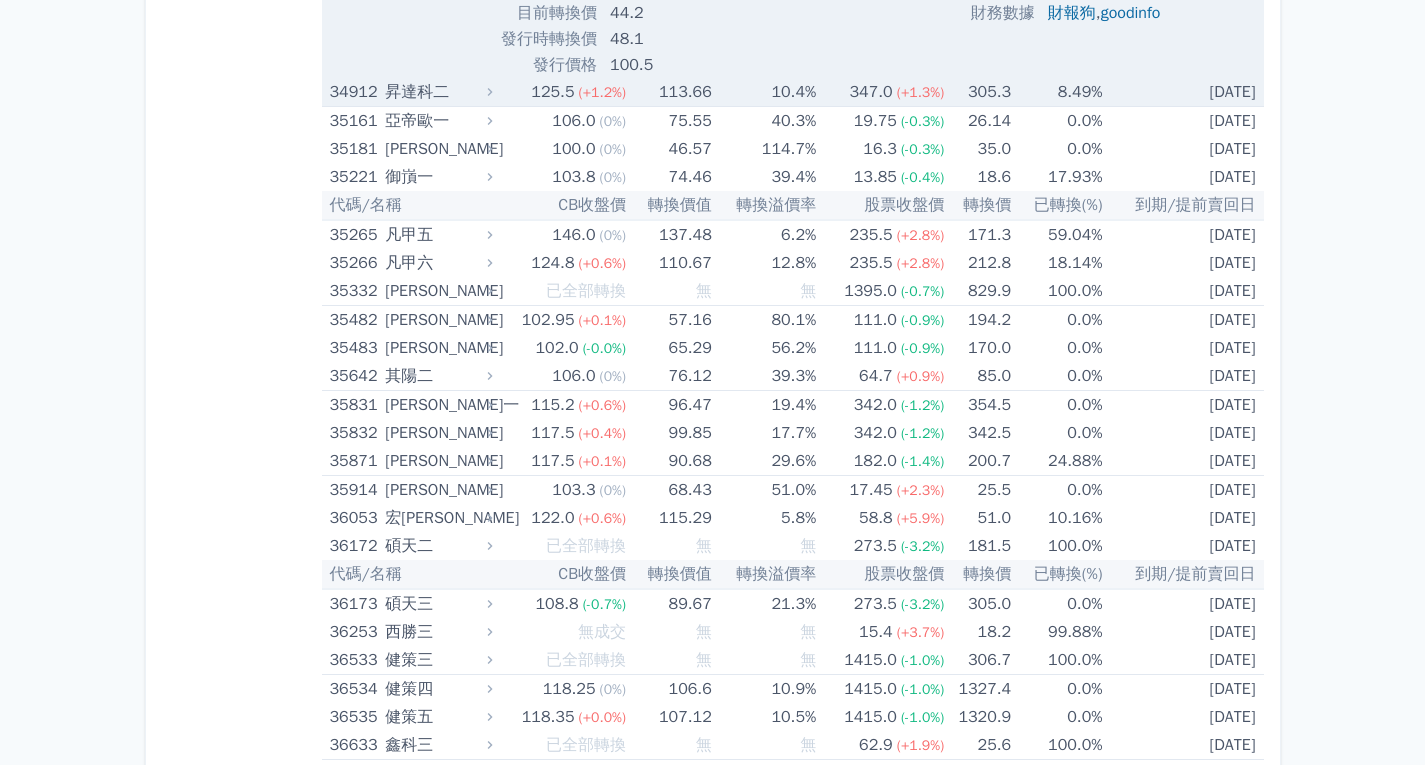 click on "34912" at bounding box center [355, 92] 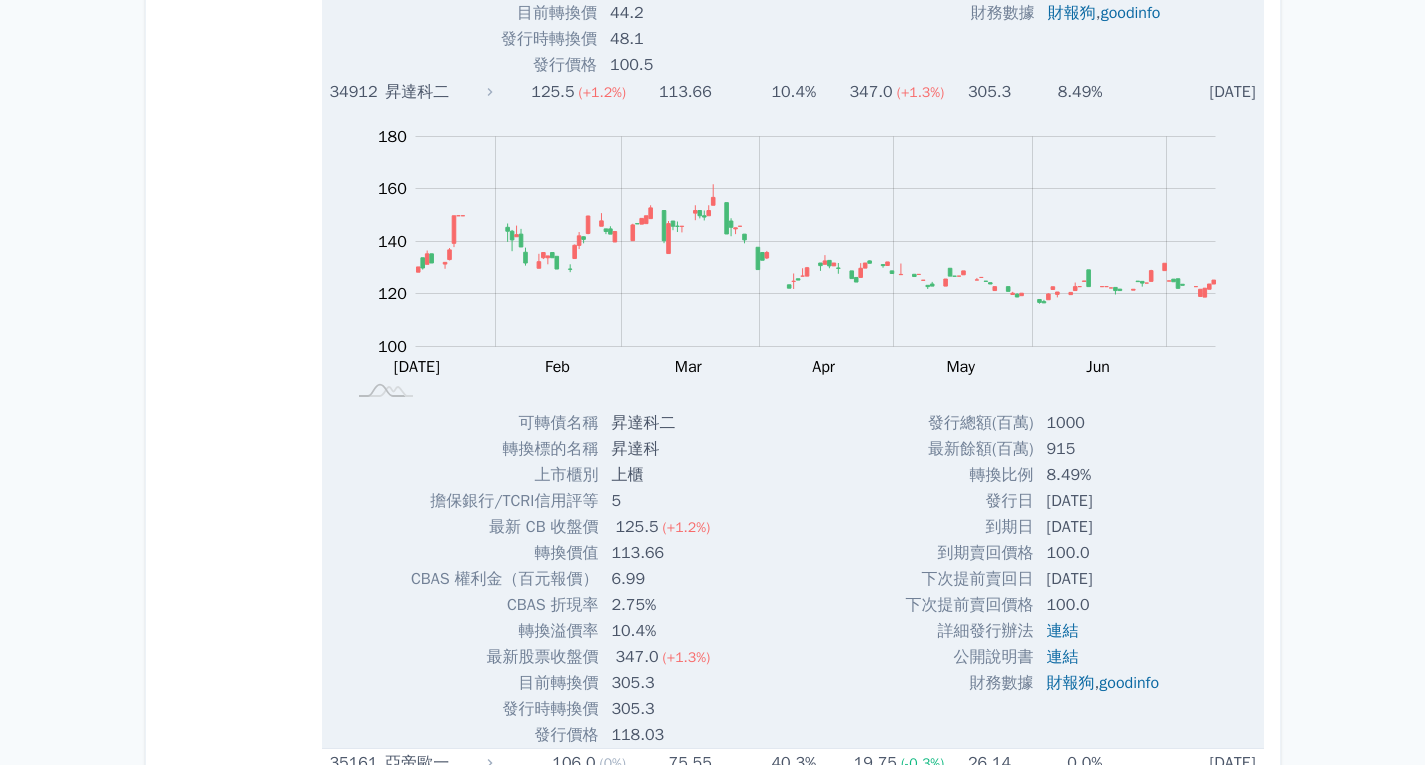 click on "34912" at bounding box center (355, 92) 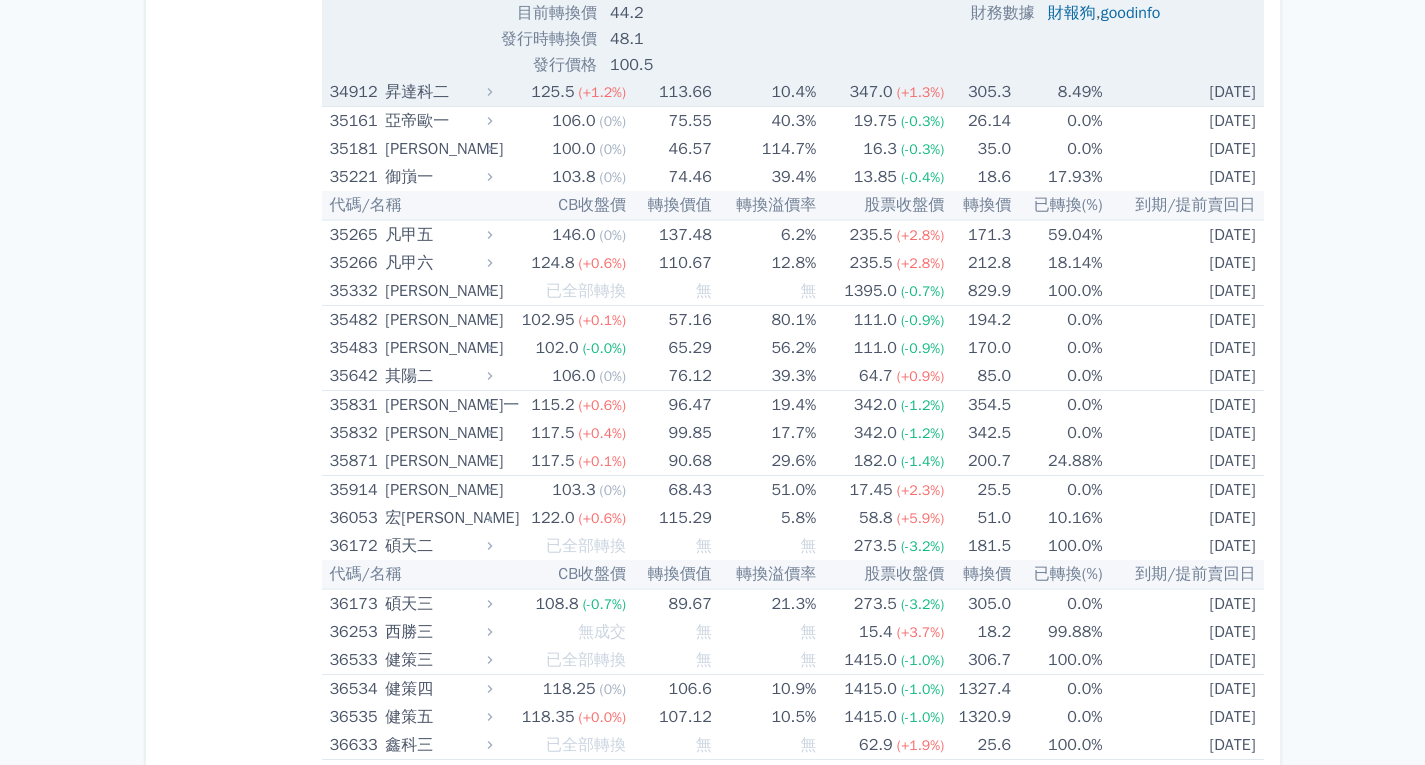 click on "34912" at bounding box center [355, 92] 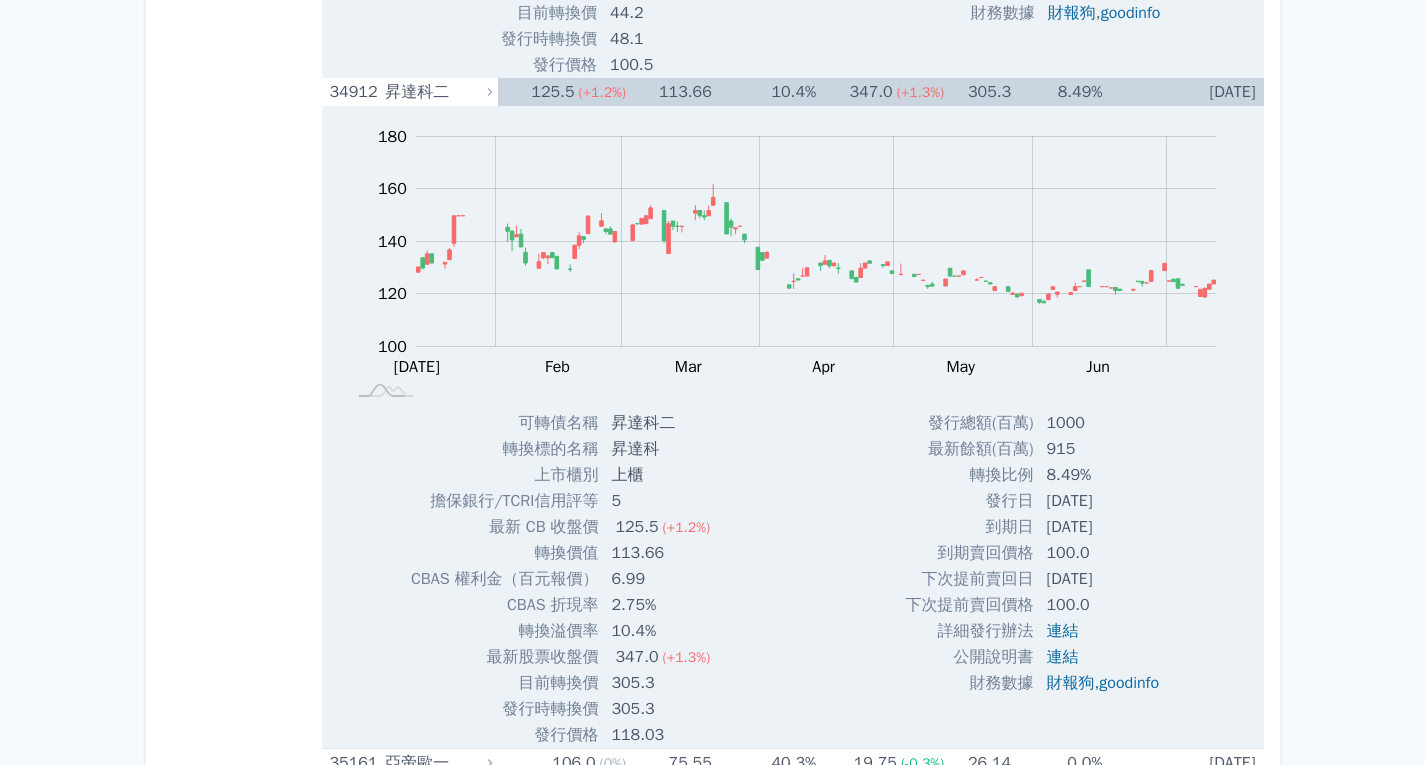 scroll, scrollTop: 9300, scrollLeft: 0, axis: vertical 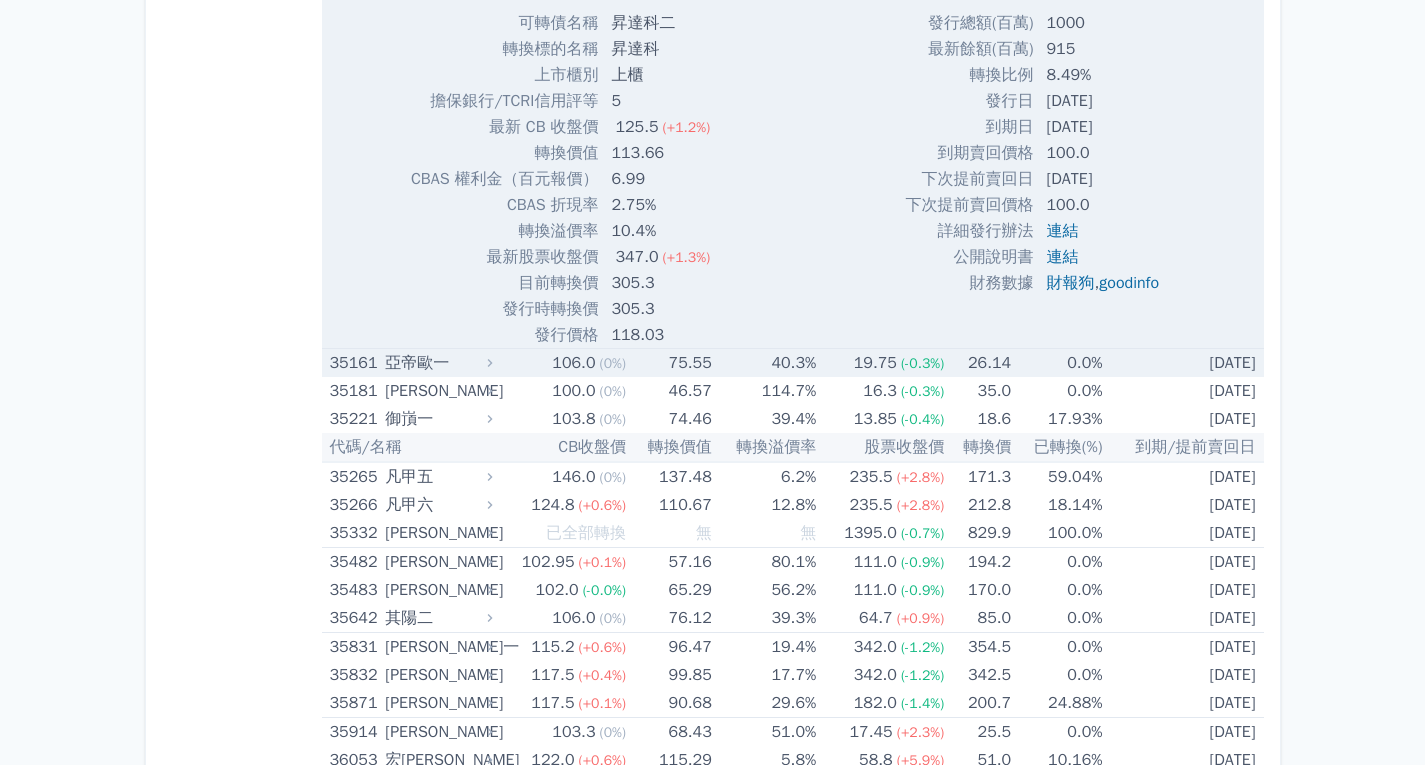 click on "35161" at bounding box center (355, 363) 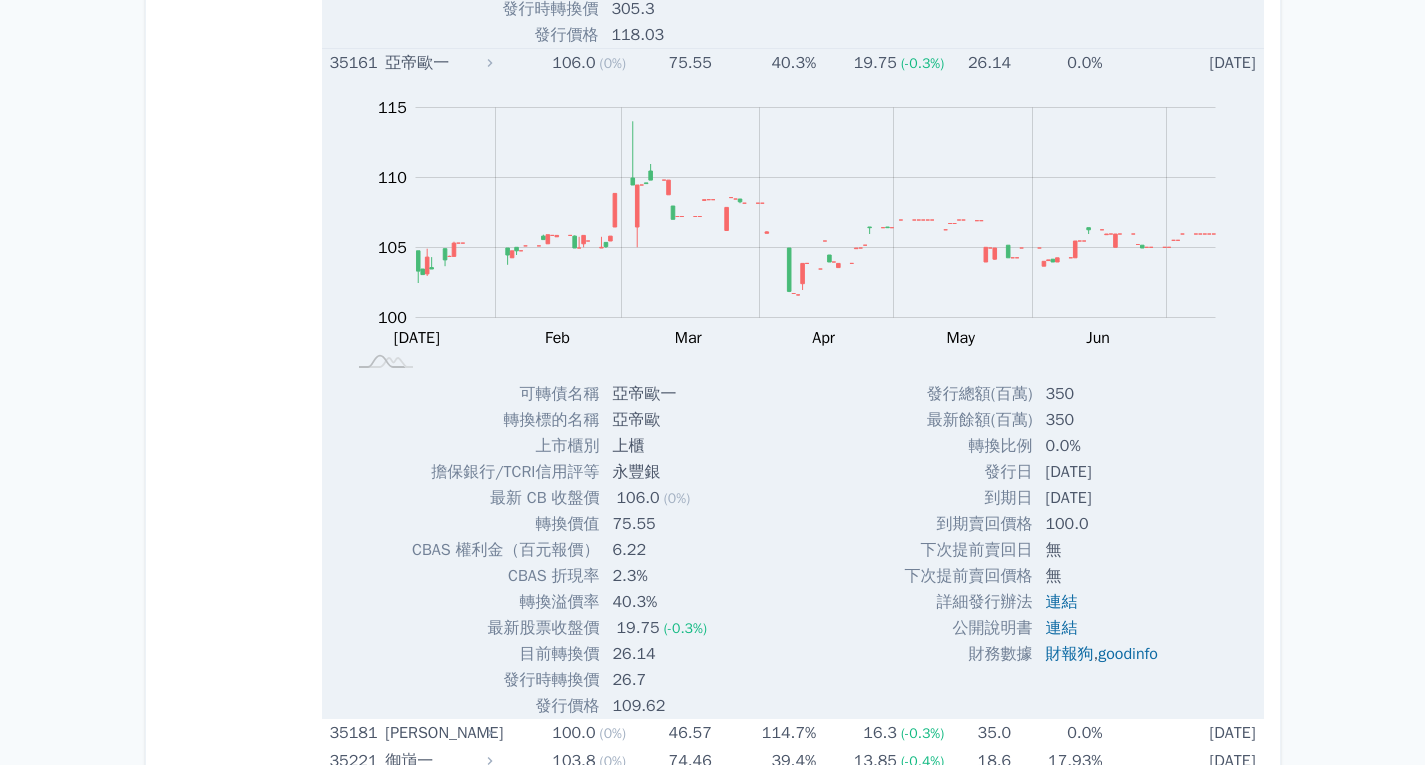 scroll, scrollTop: 10000, scrollLeft: 0, axis: vertical 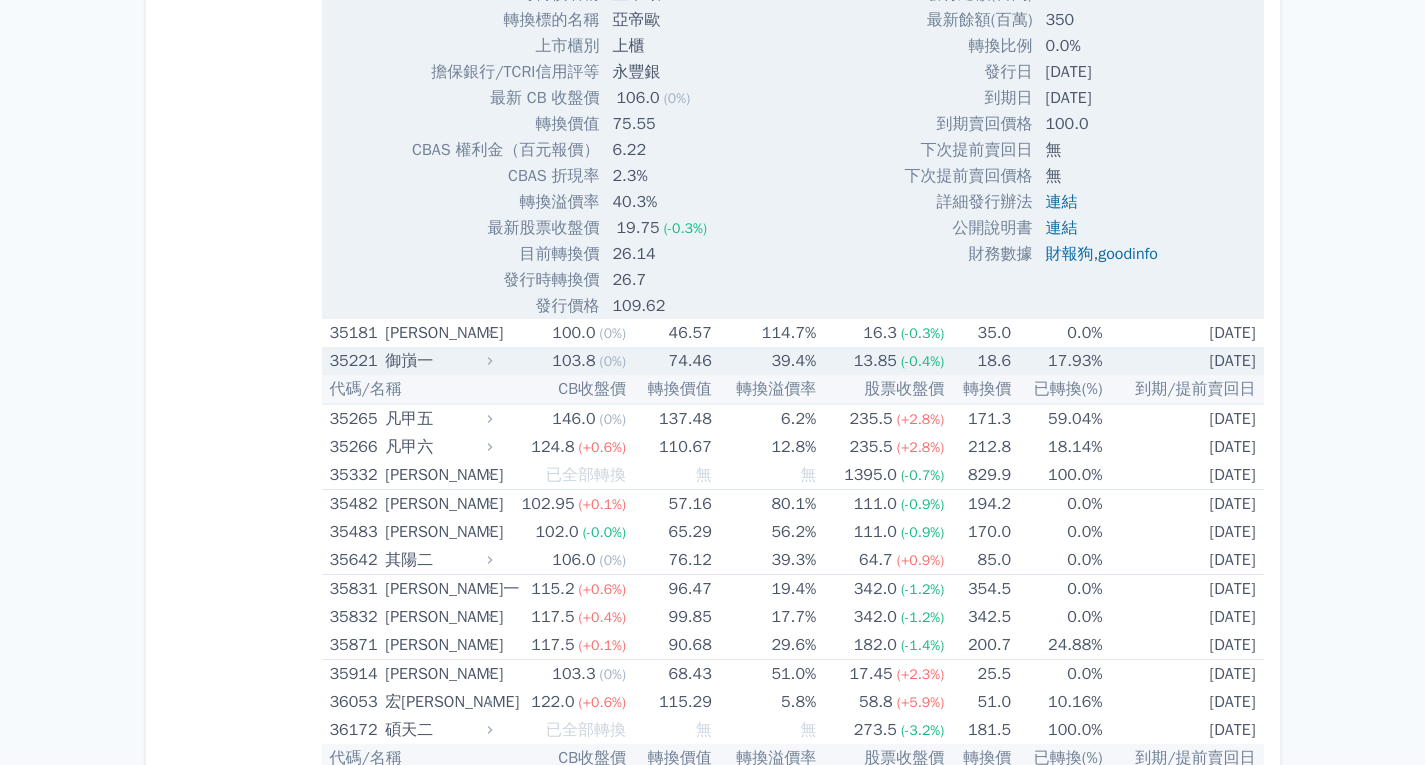 click on "35221" at bounding box center [355, 361] 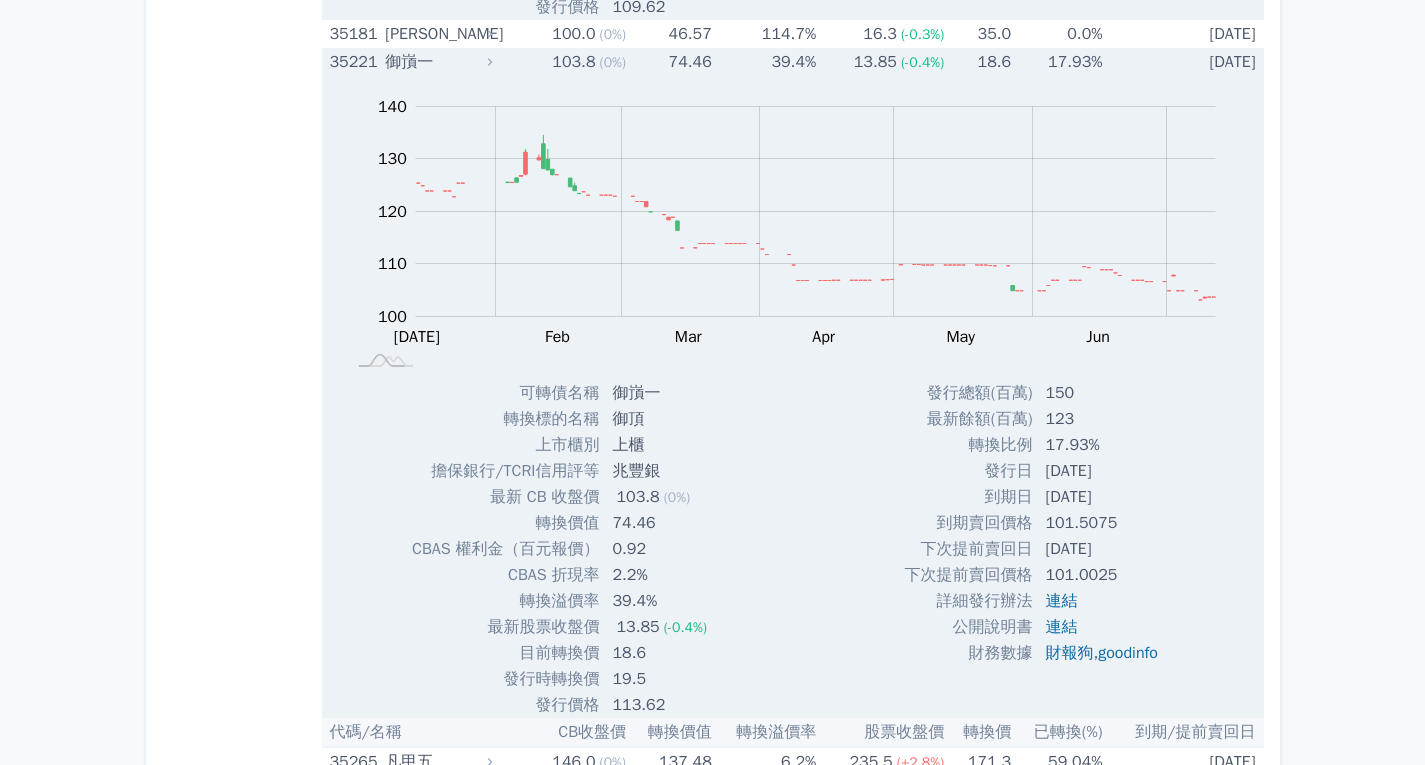 scroll, scrollTop: 10300, scrollLeft: 0, axis: vertical 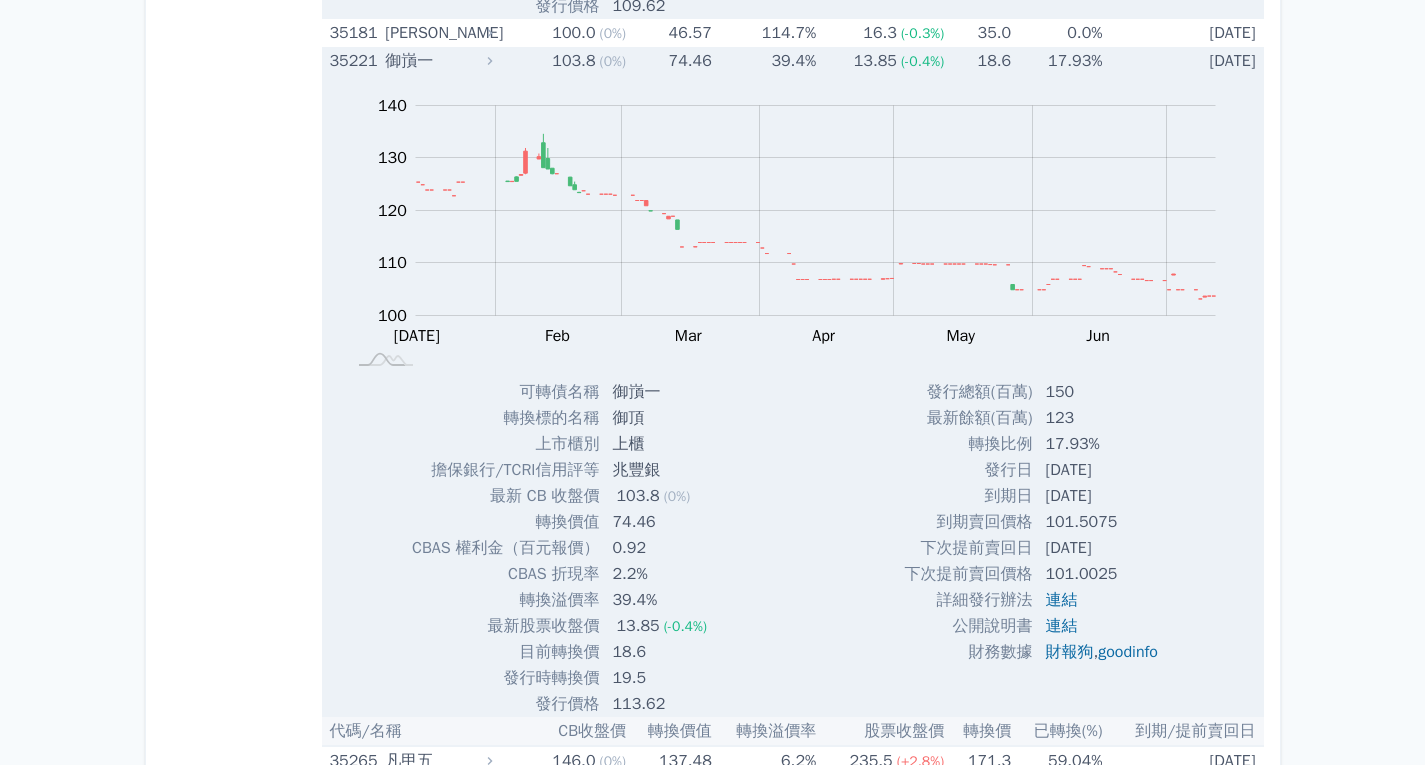 click on "35221" at bounding box center (355, 61) 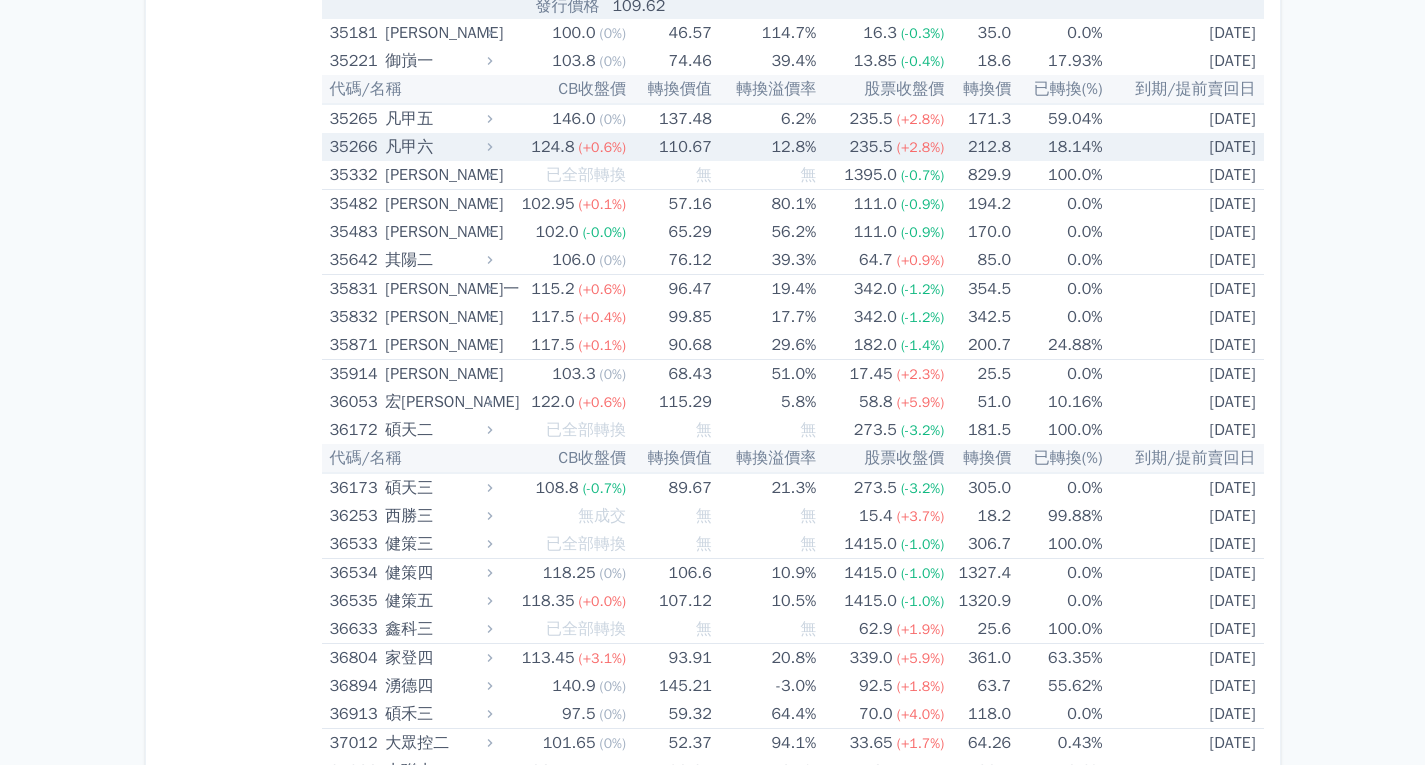 click on "35266" at bounding box center [355, 147] 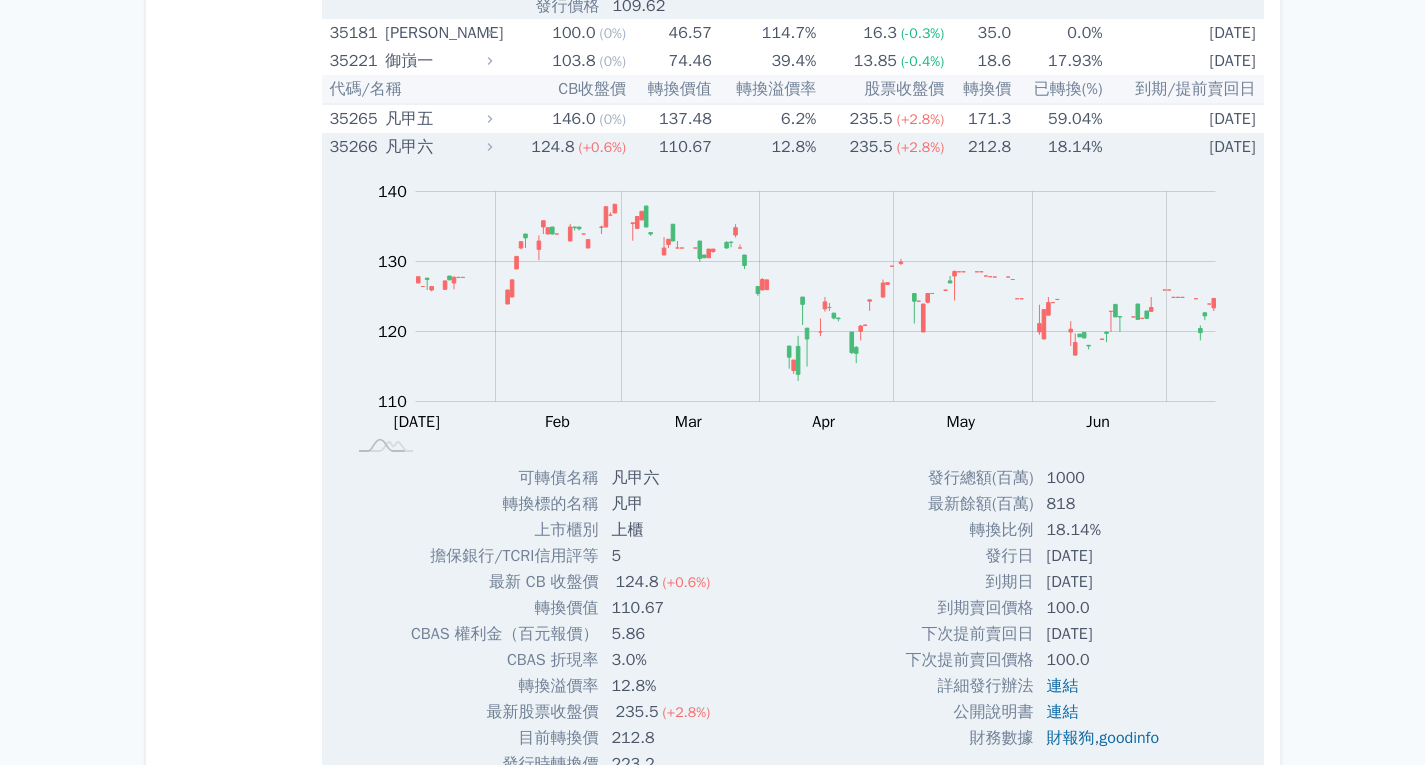 click on "35266" at bounding box center [355, 147] 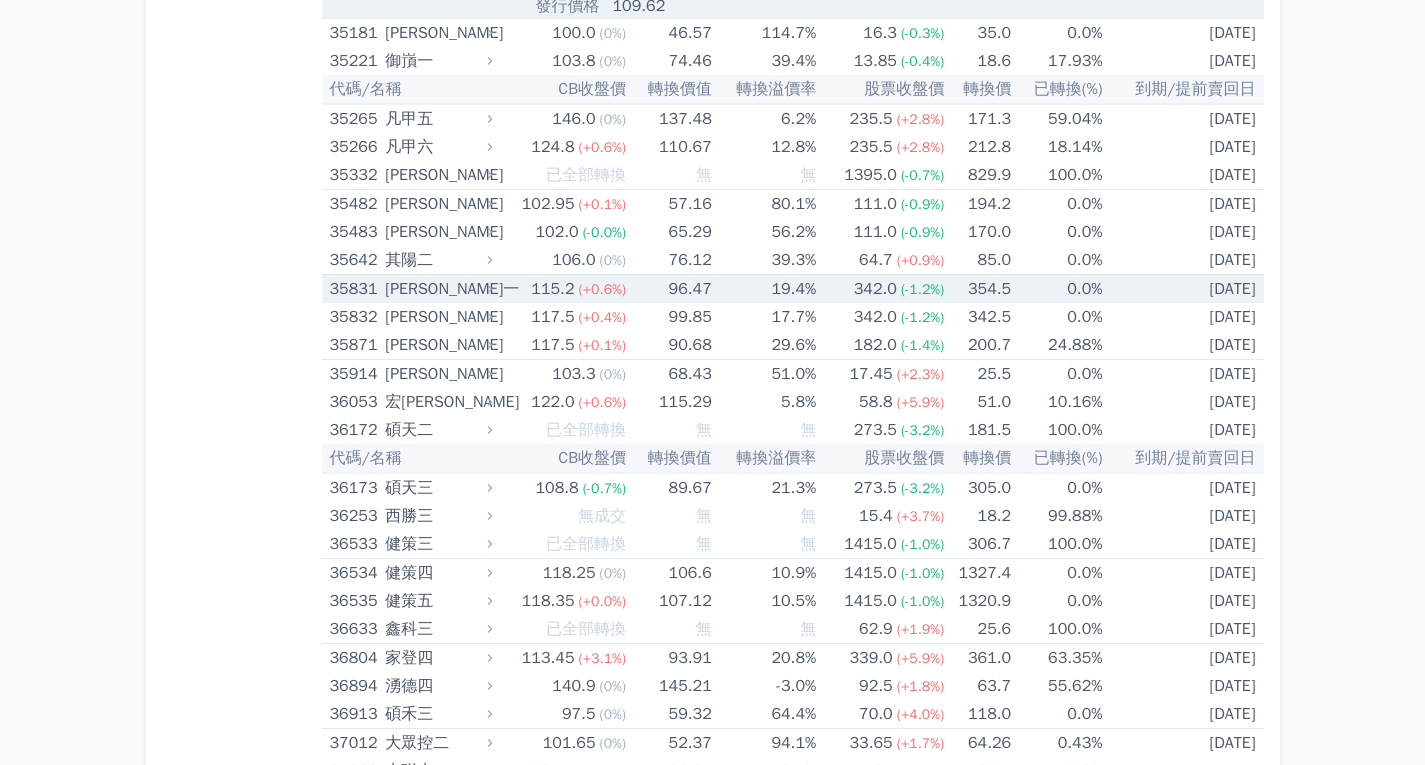 click on "35831" at bounding box center [355, 289] 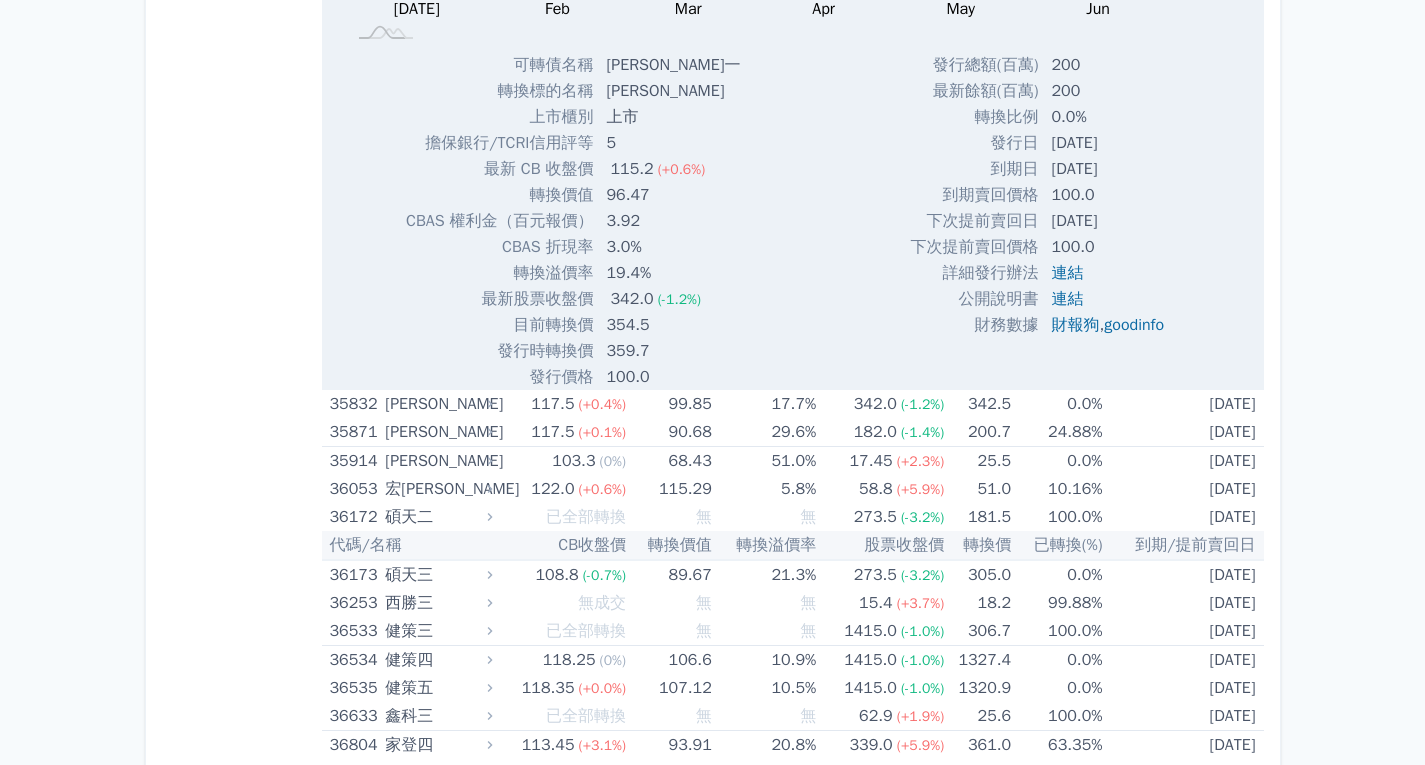 scroll, scrollTop: 10900, scrollLeft: 0, axis: vertical 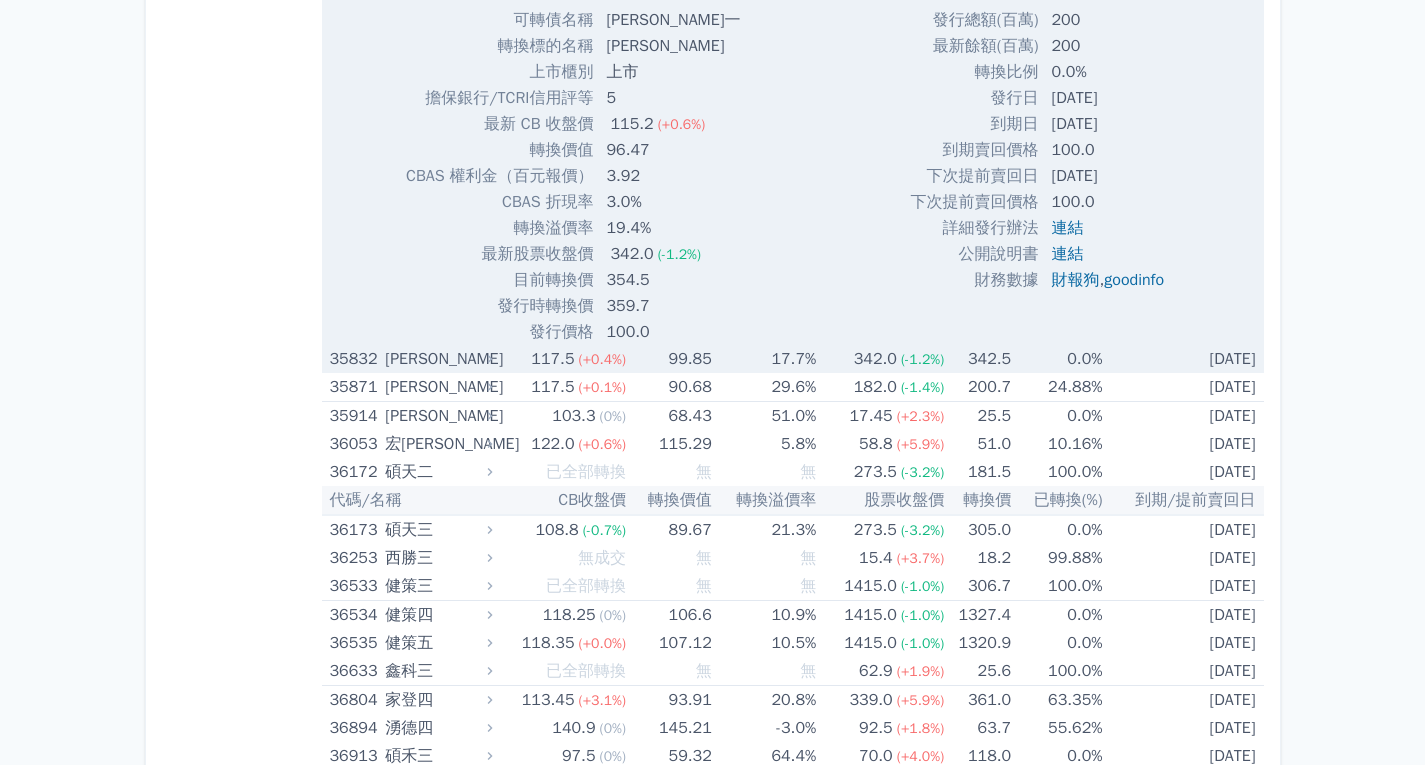 click on "35832" at bounding box center [355, 359] 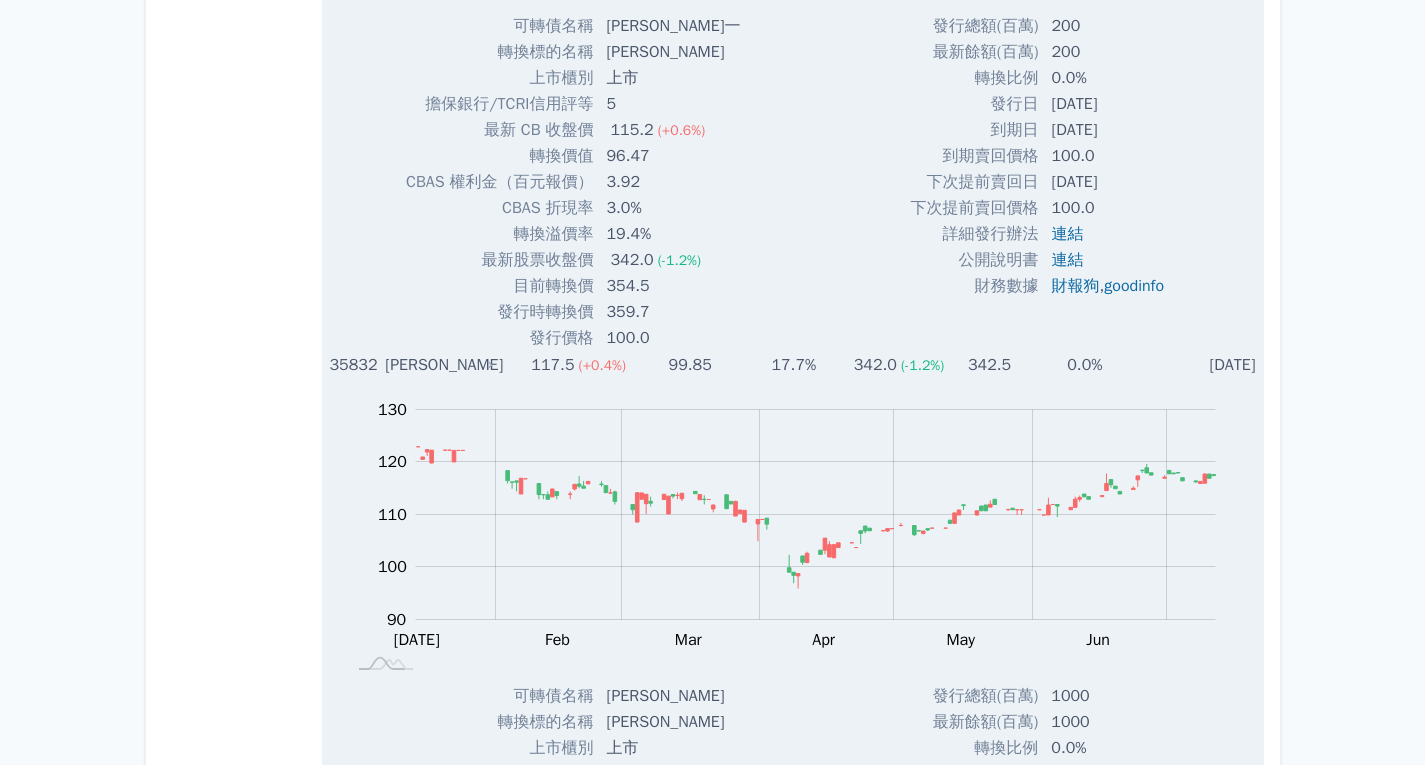 scroll, scrollTop: 10800, scrollLeft: 0, axis: vertical 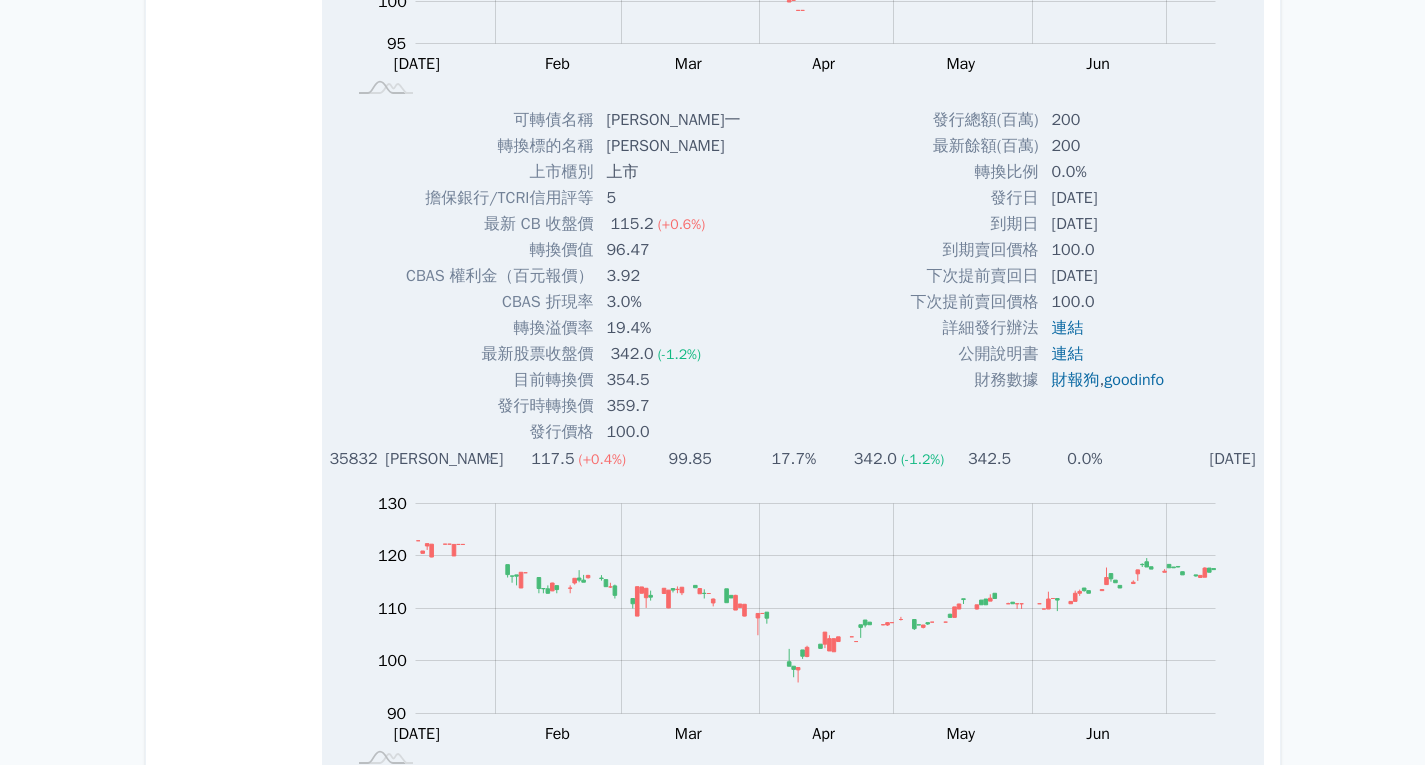 click on "35832" at bounding box center [355, 459] 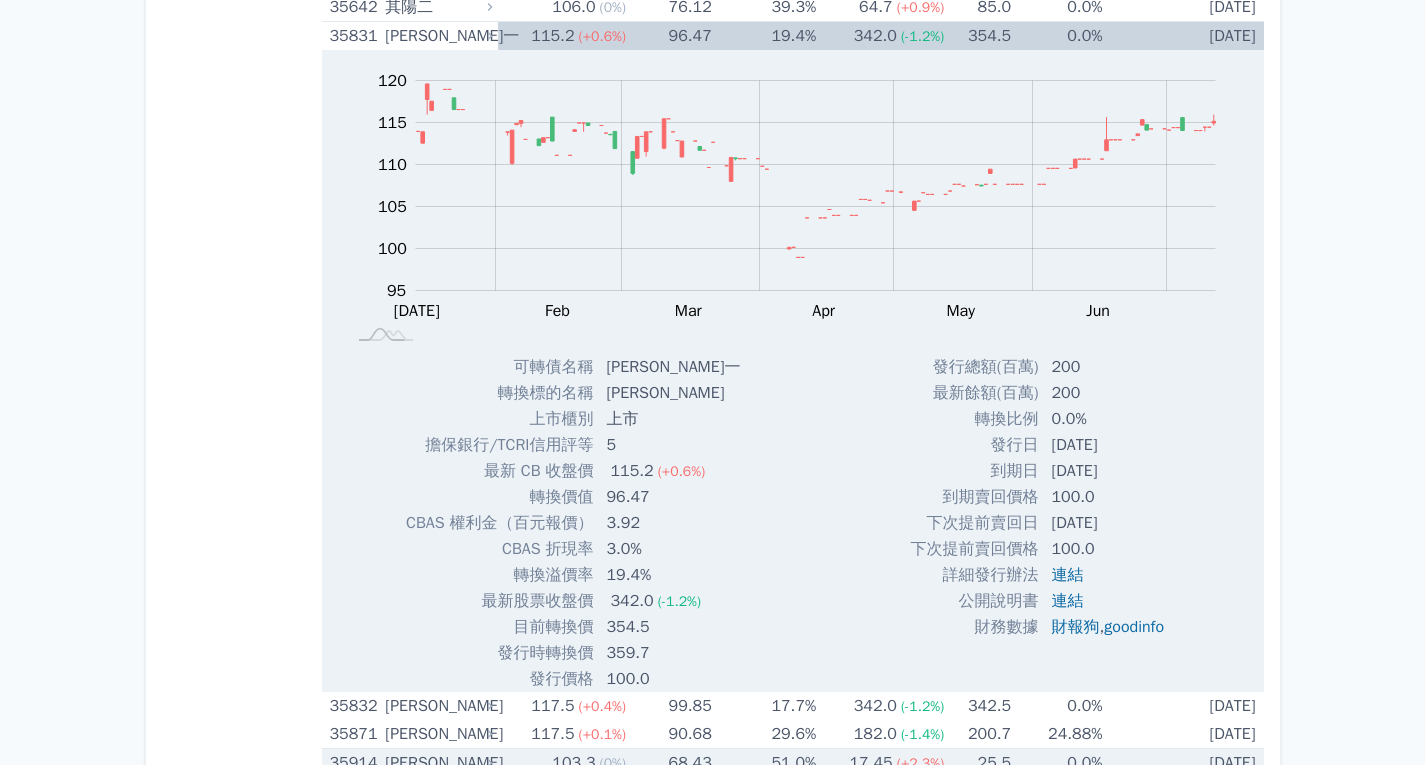 scroll, scrollTop: 10500, scrollLeft: 0, axis: vertical 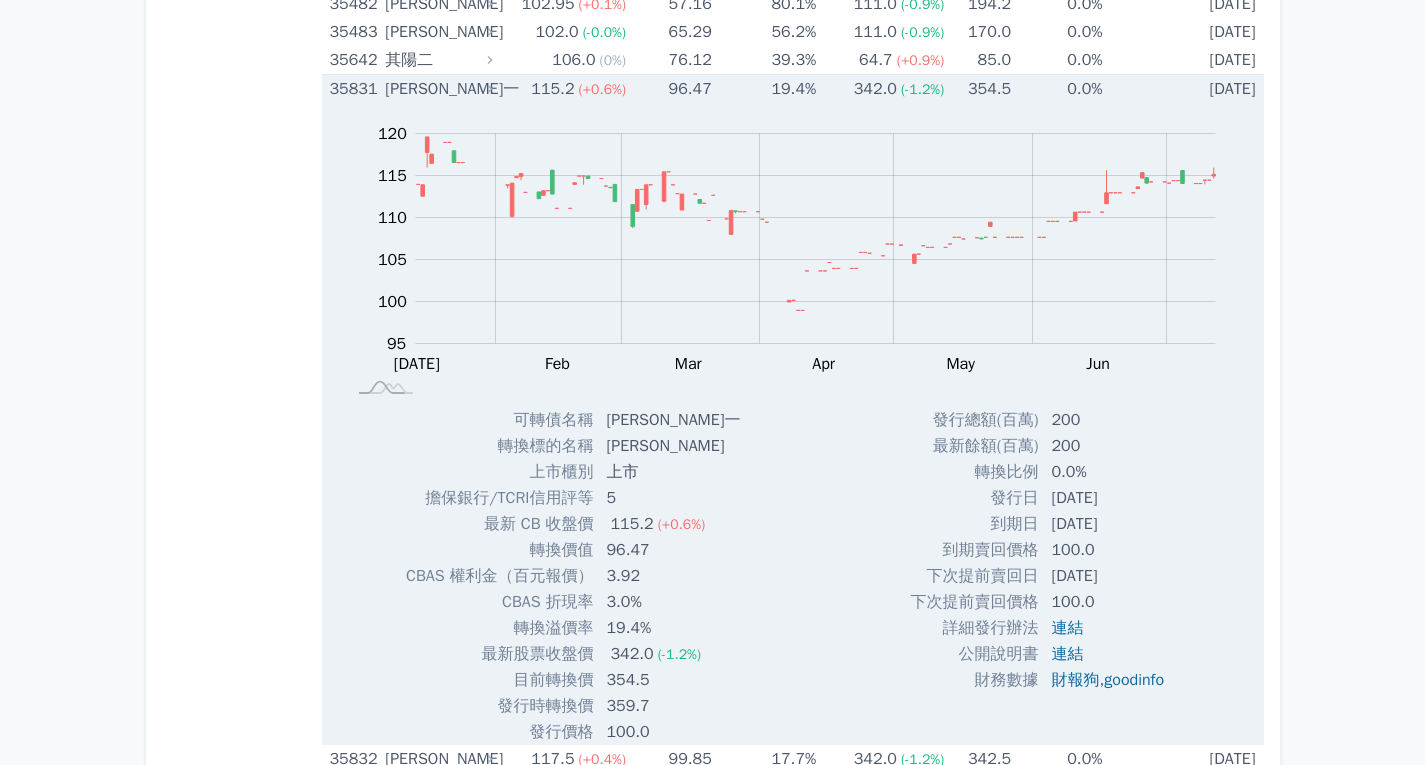 click on "35831" at bounding box center [355, 89] 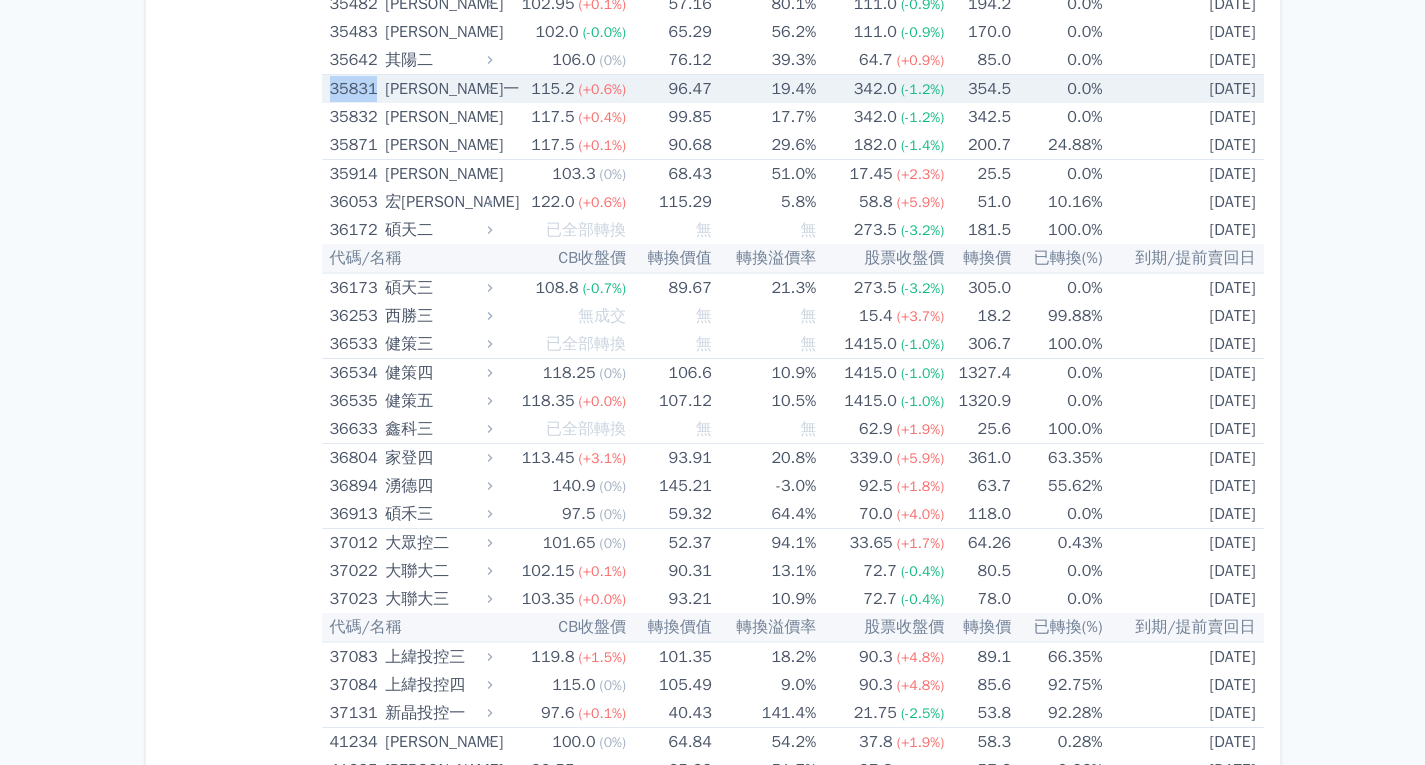 click on "35831" at bounding box center [355, 89] 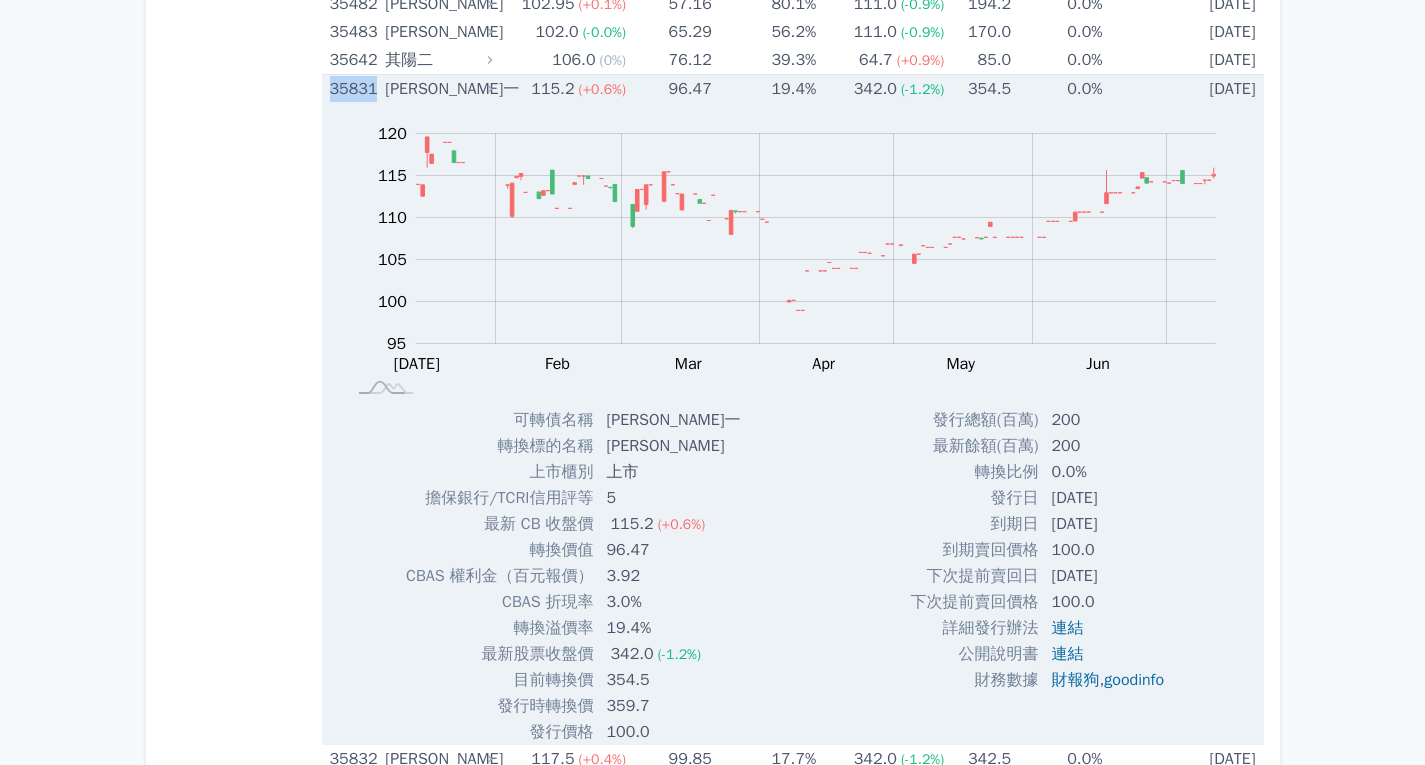 click on "35831" at bounding box center (355, 89) 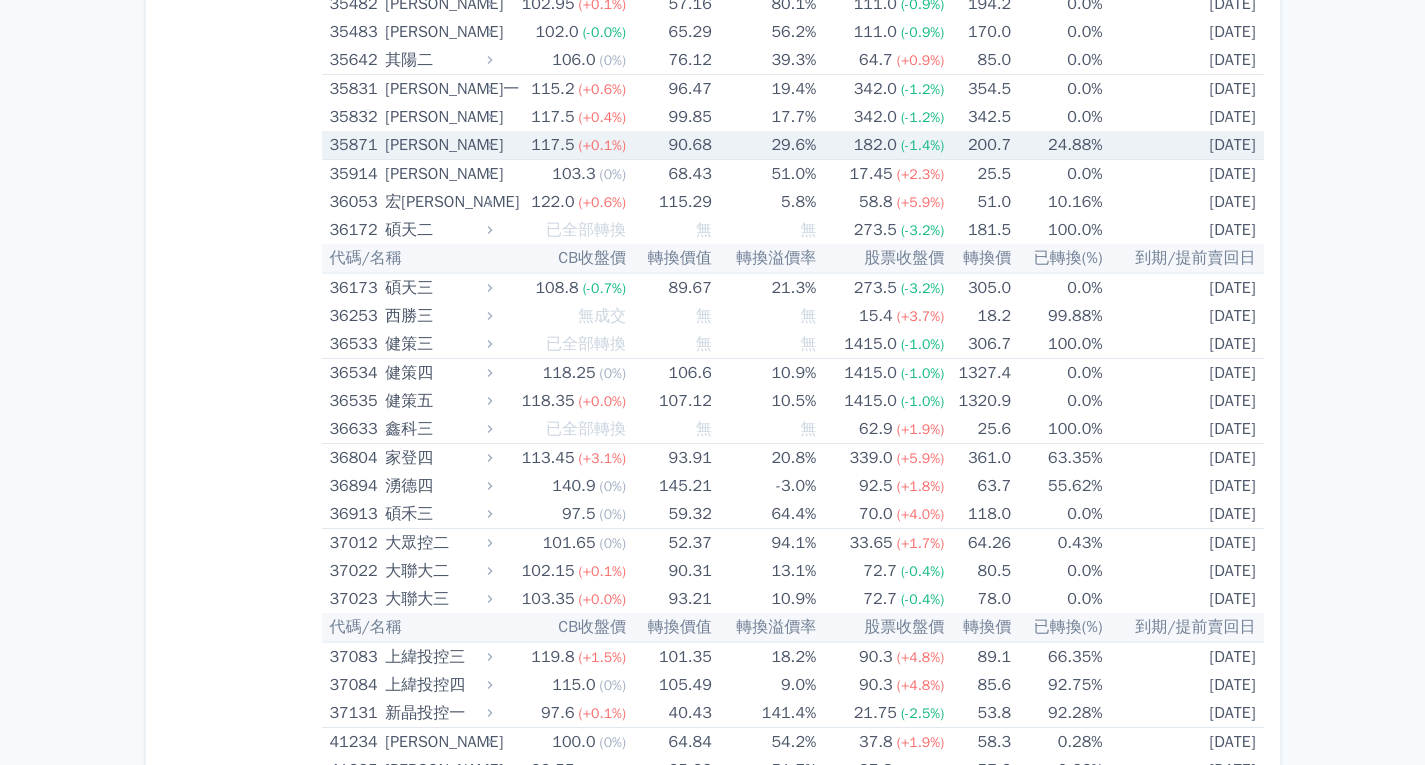 click on "35871" at bounding box center [355, 145] 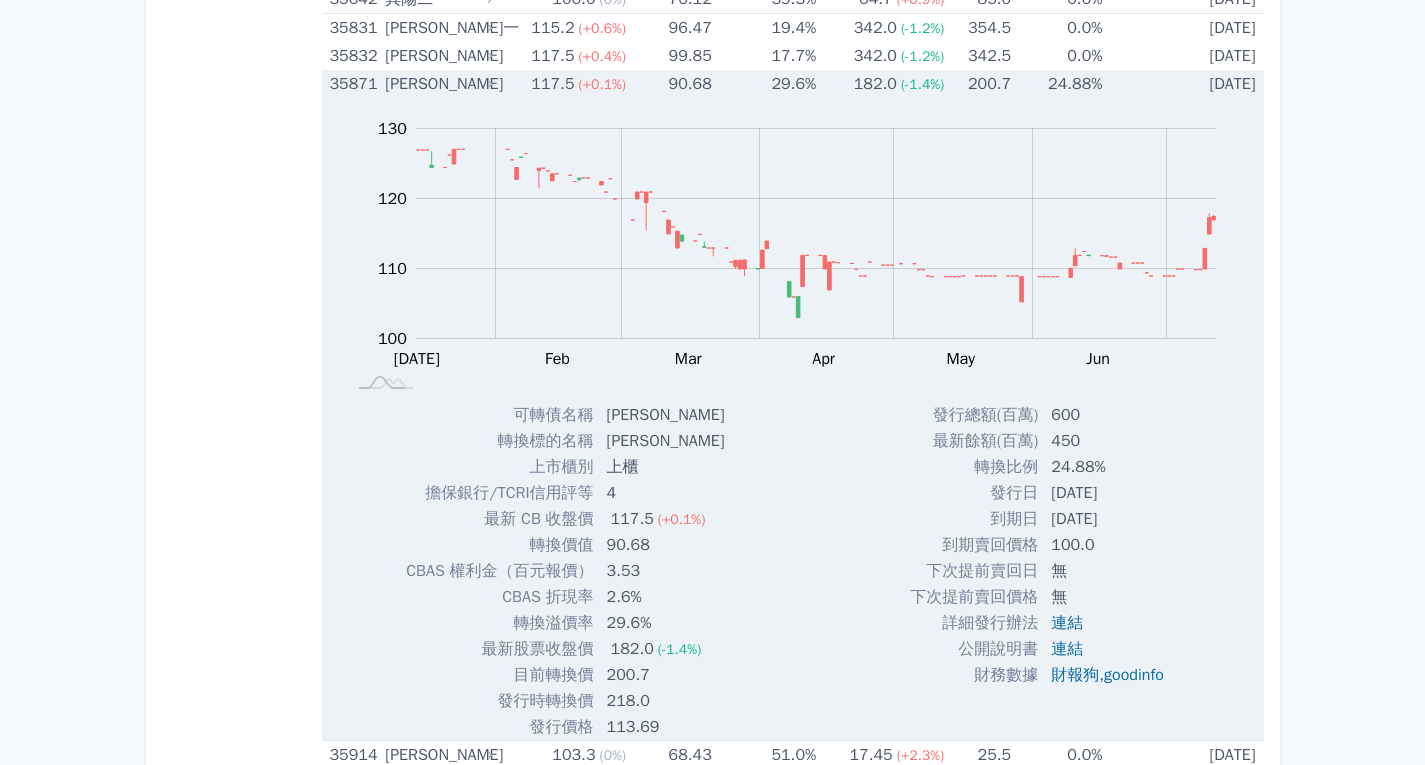 scroll, scrollTop: 10500, scrollLeft: 0, axis: vertical 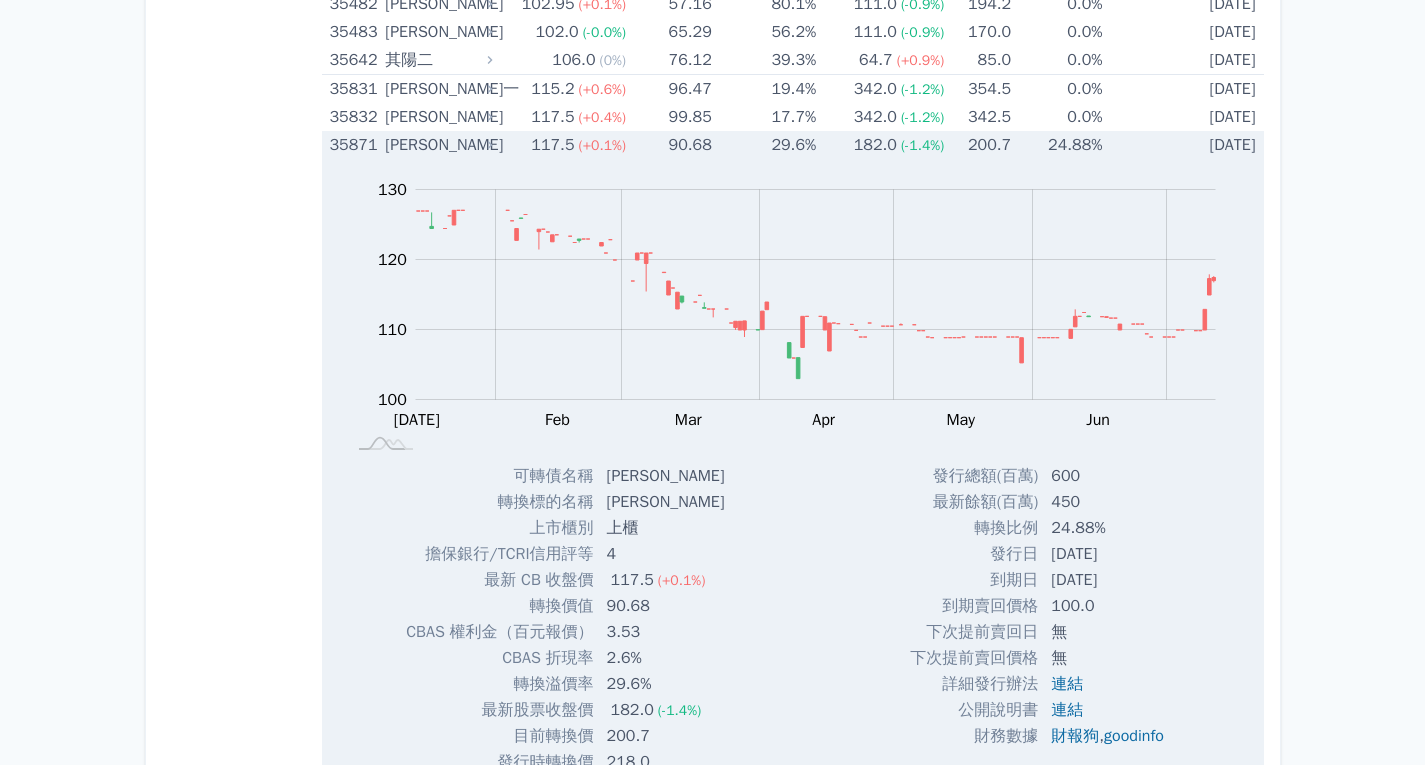 drag, startPoint x: 332, startPoint y: 139, endPoint x: 218, endPoint y: 201, distance: 129.76903 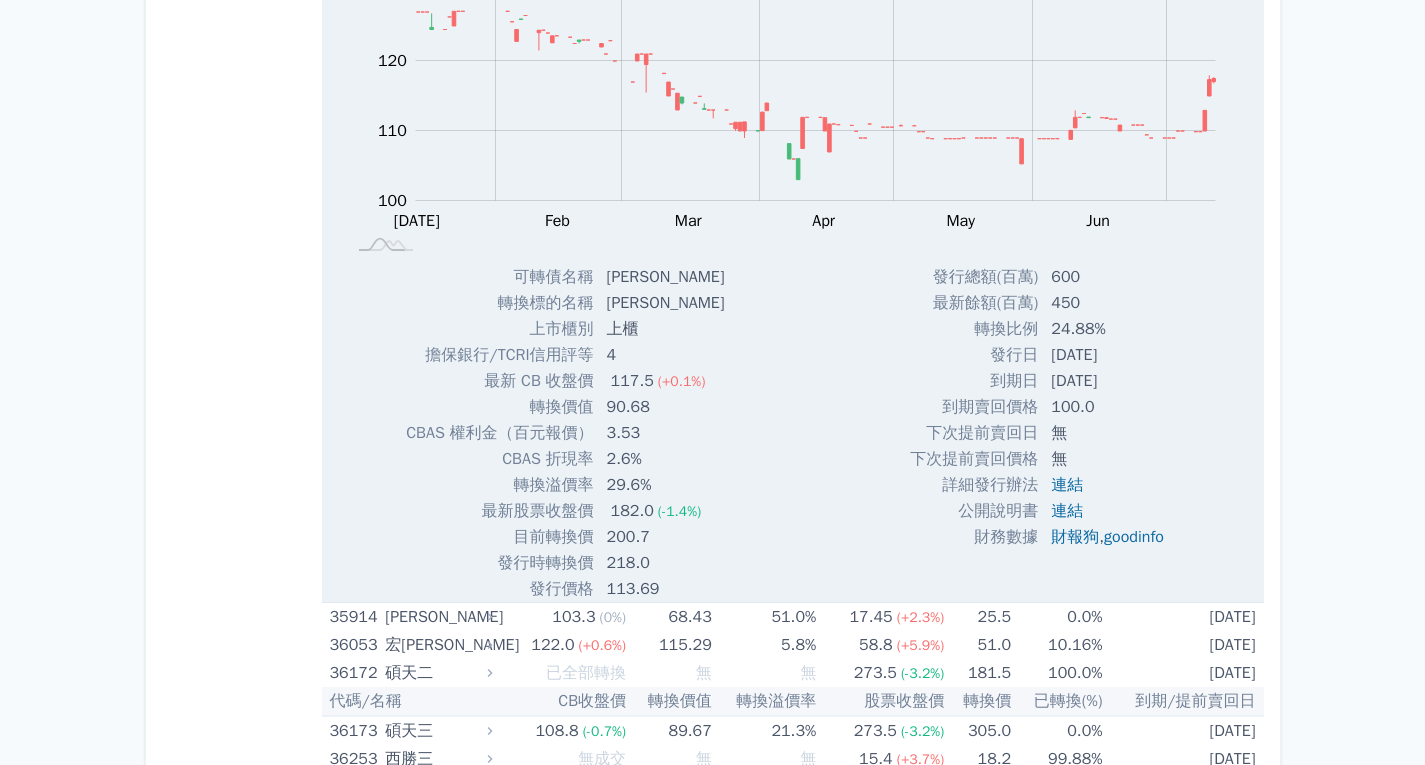 scroll, scrollTop: 10700, scrollLeft: 0, axis: vertical 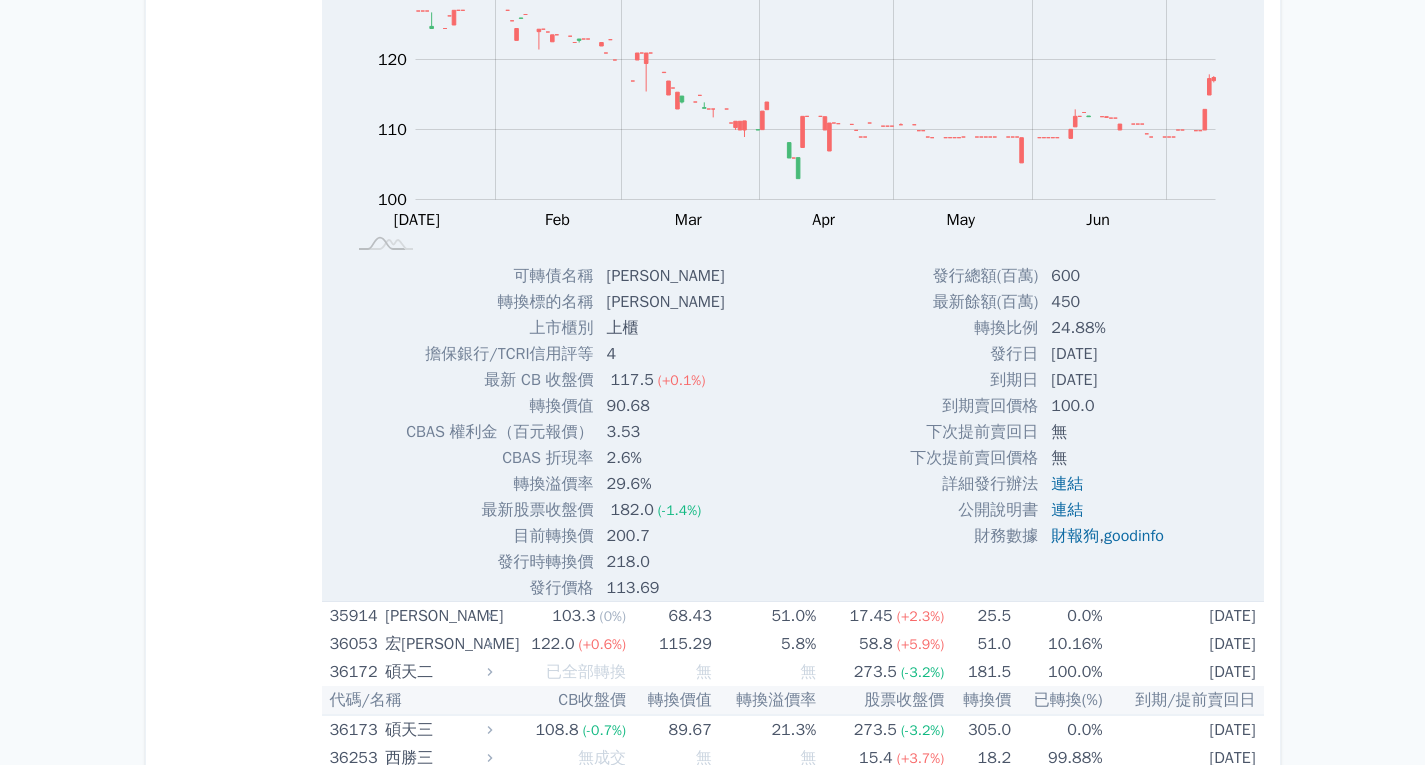 click on "Zoom Out 100 90 95 100 105 110 115 120 140 130 80 L Jan 2025 Feb Mar Apr May Jun Jul Aug 開: 127 高: 127 低: 127 收: 127 100% Chart created using amCharts library Jan 15
可轉債名稱
閎康一
轉換標的名稱
閎康
上市櫃別
上櫃
擔保銀行/TCRI信用評等 4 117.5 (+0.1%) ," at bounding box center (793, 280) 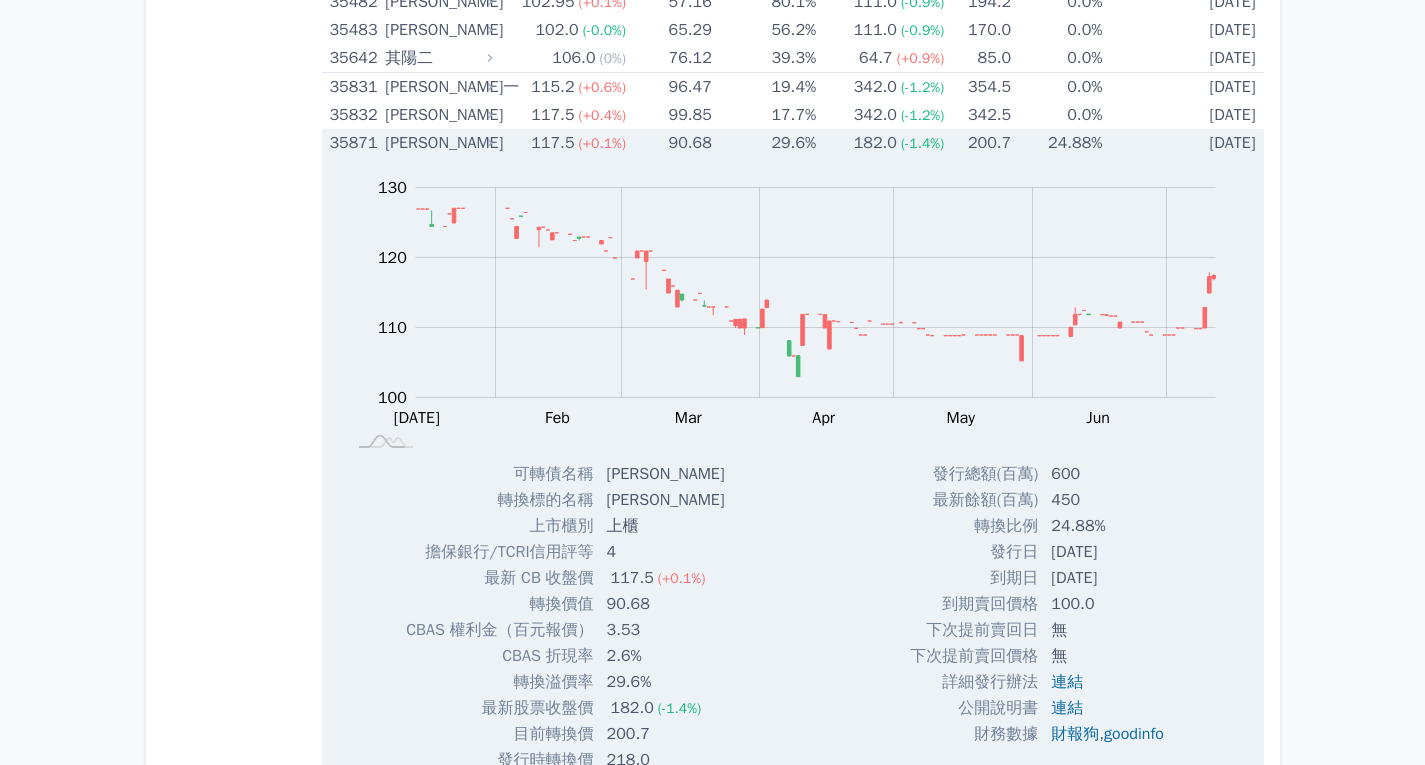 scroll, scrollTop: 10500, scrollLeft: 0, axis: vertical 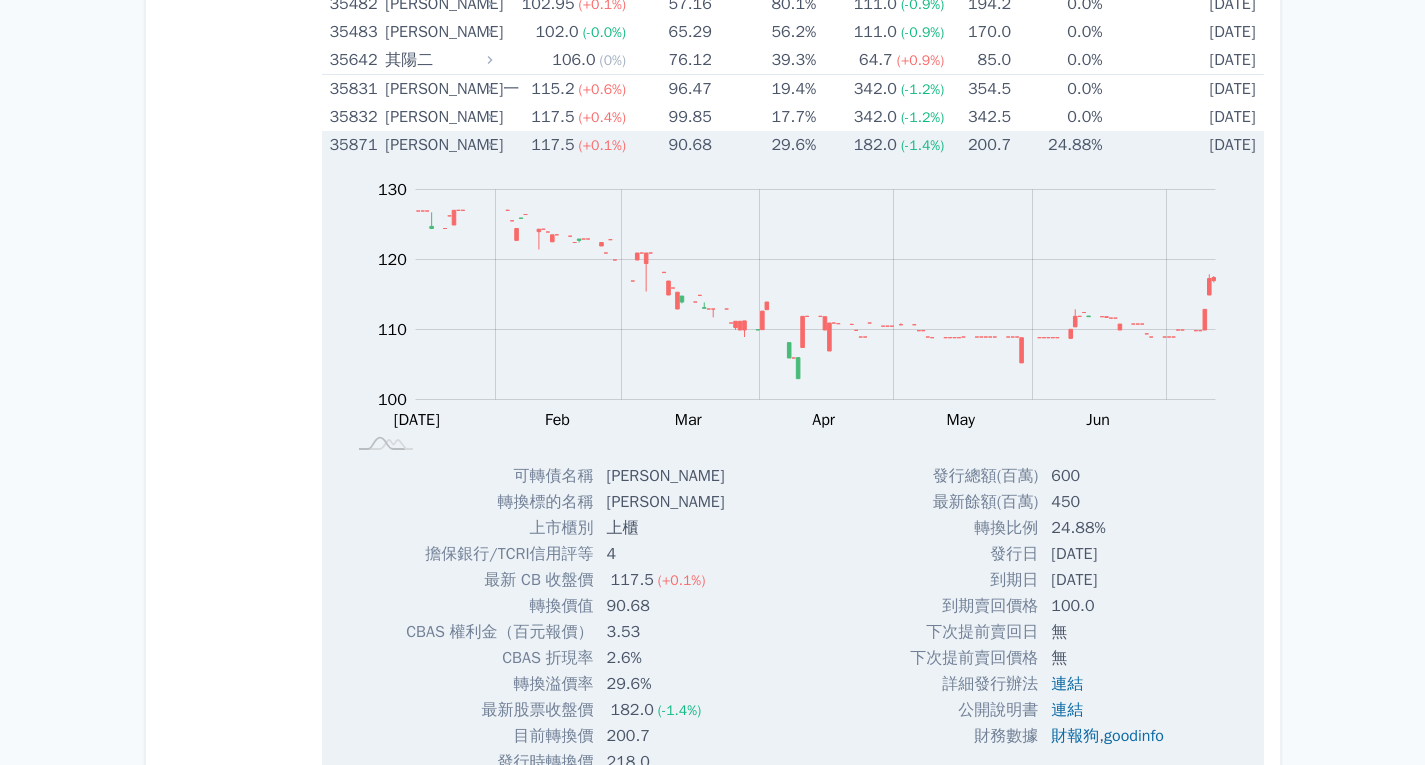 click on "35871" at bounding box center [355, 145] 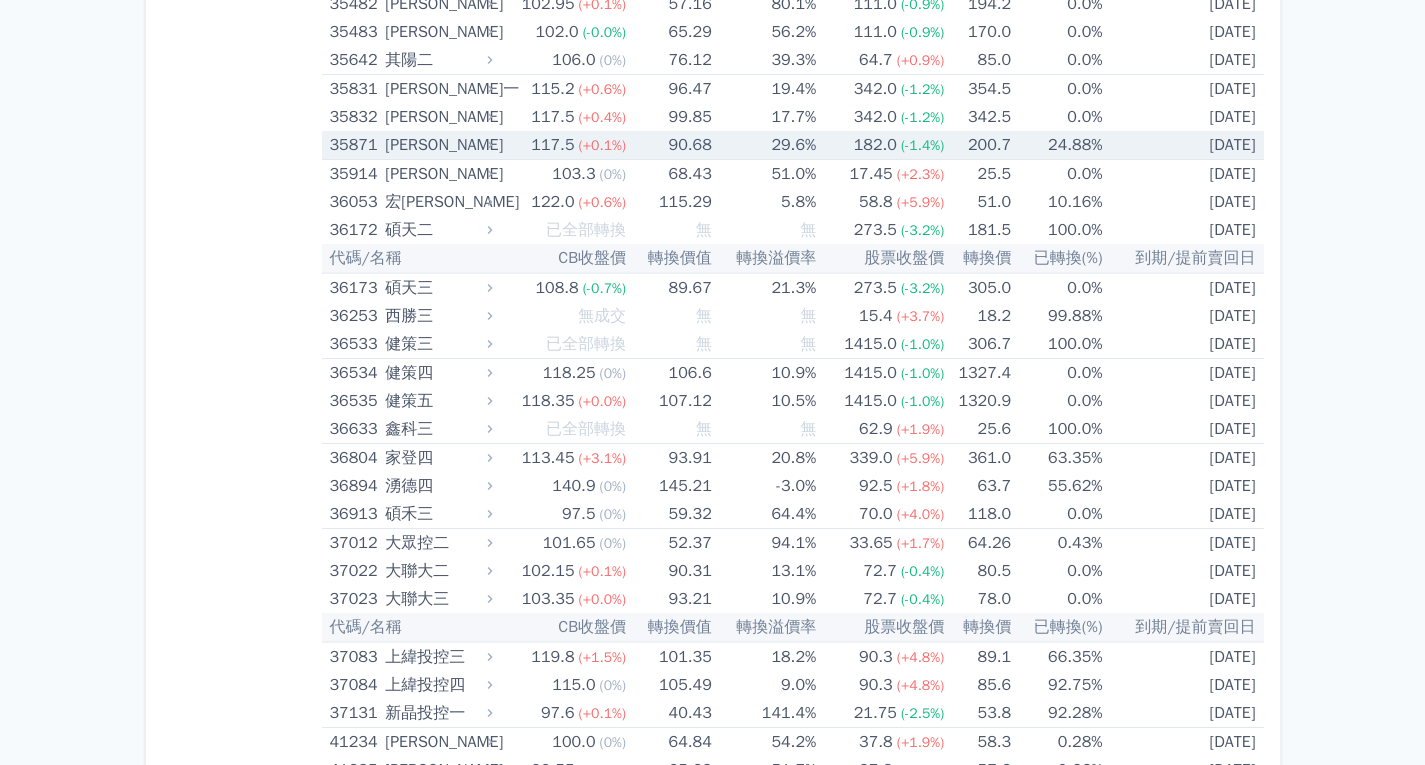 click on "35871" at bounding box center [355, 145] 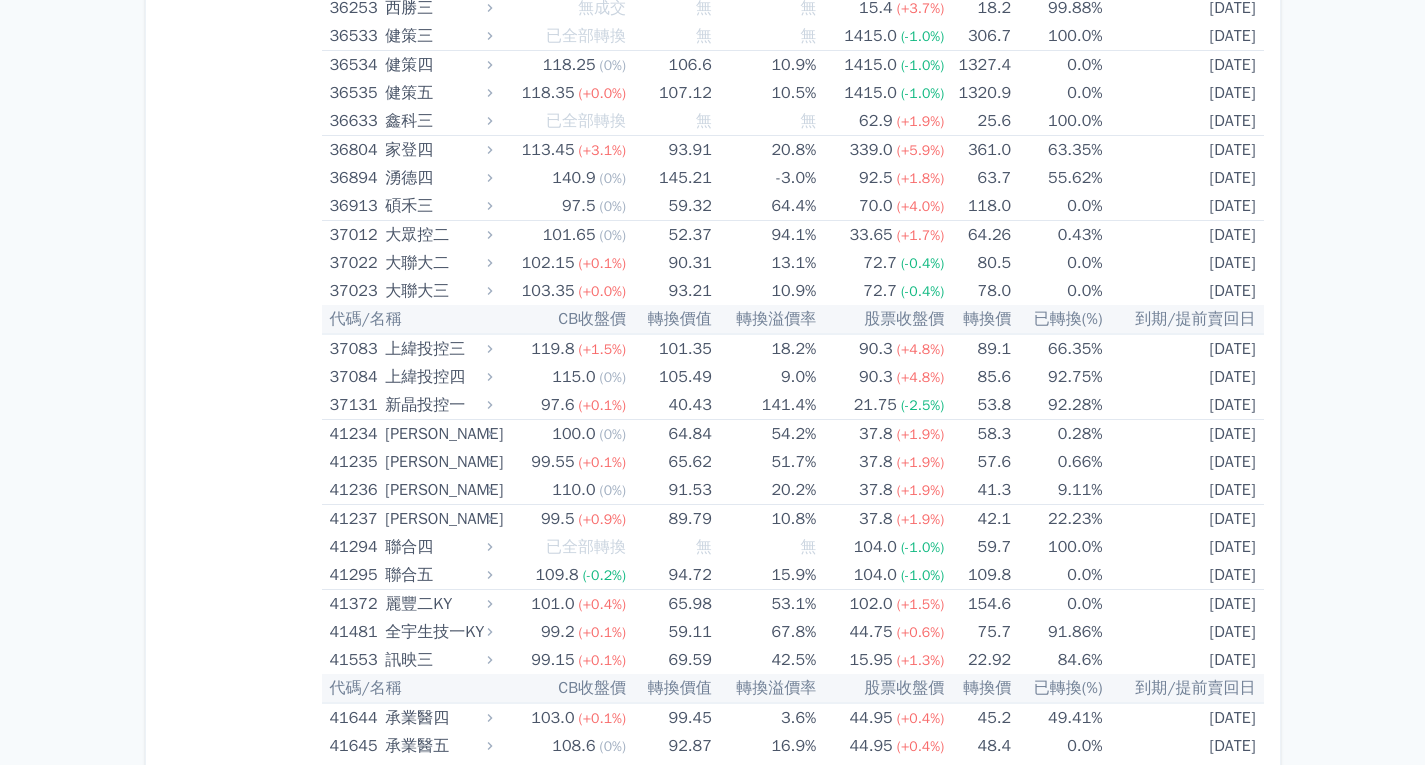 scroll, scrollTop: 11600, scrollLeft: 0, axis: vertical 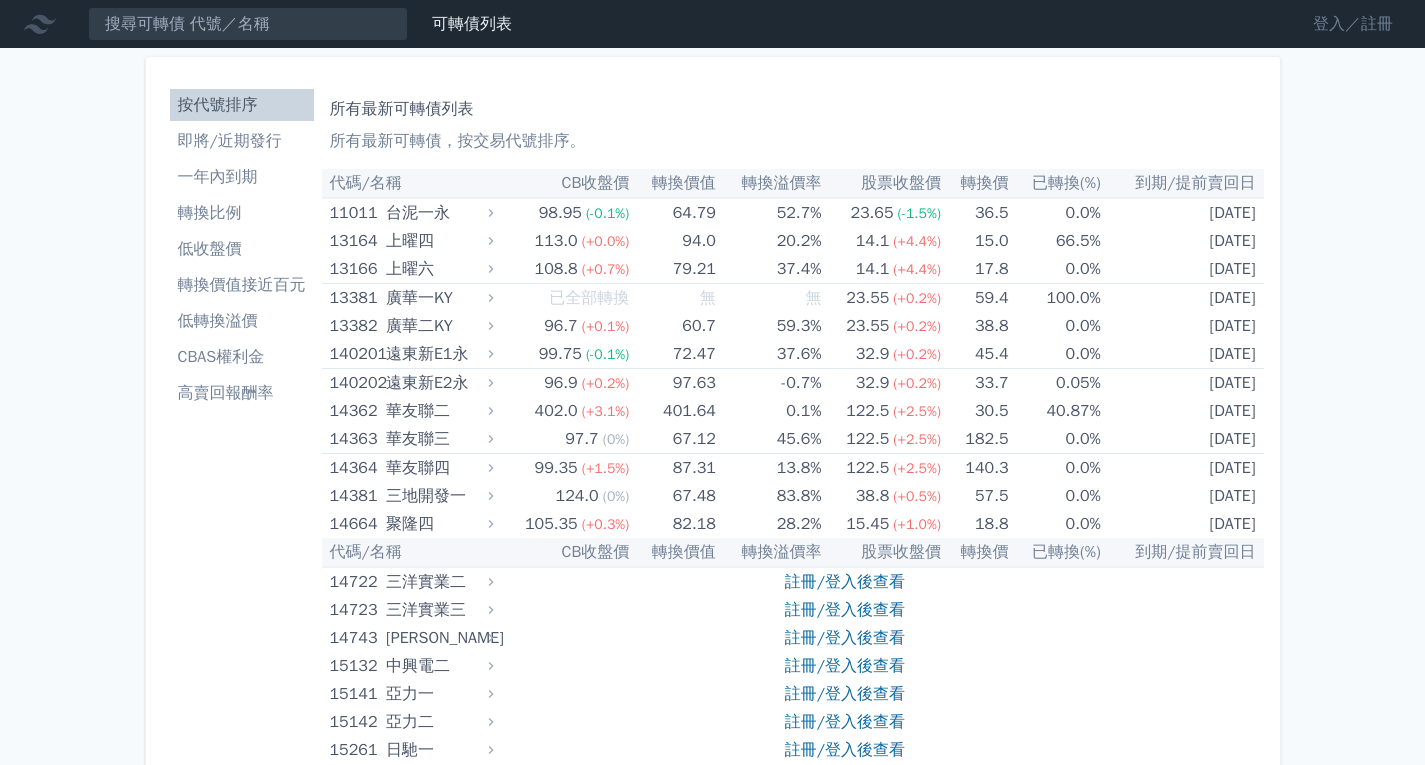 click on "登入／註冊" at bounding box center [1353, 24] 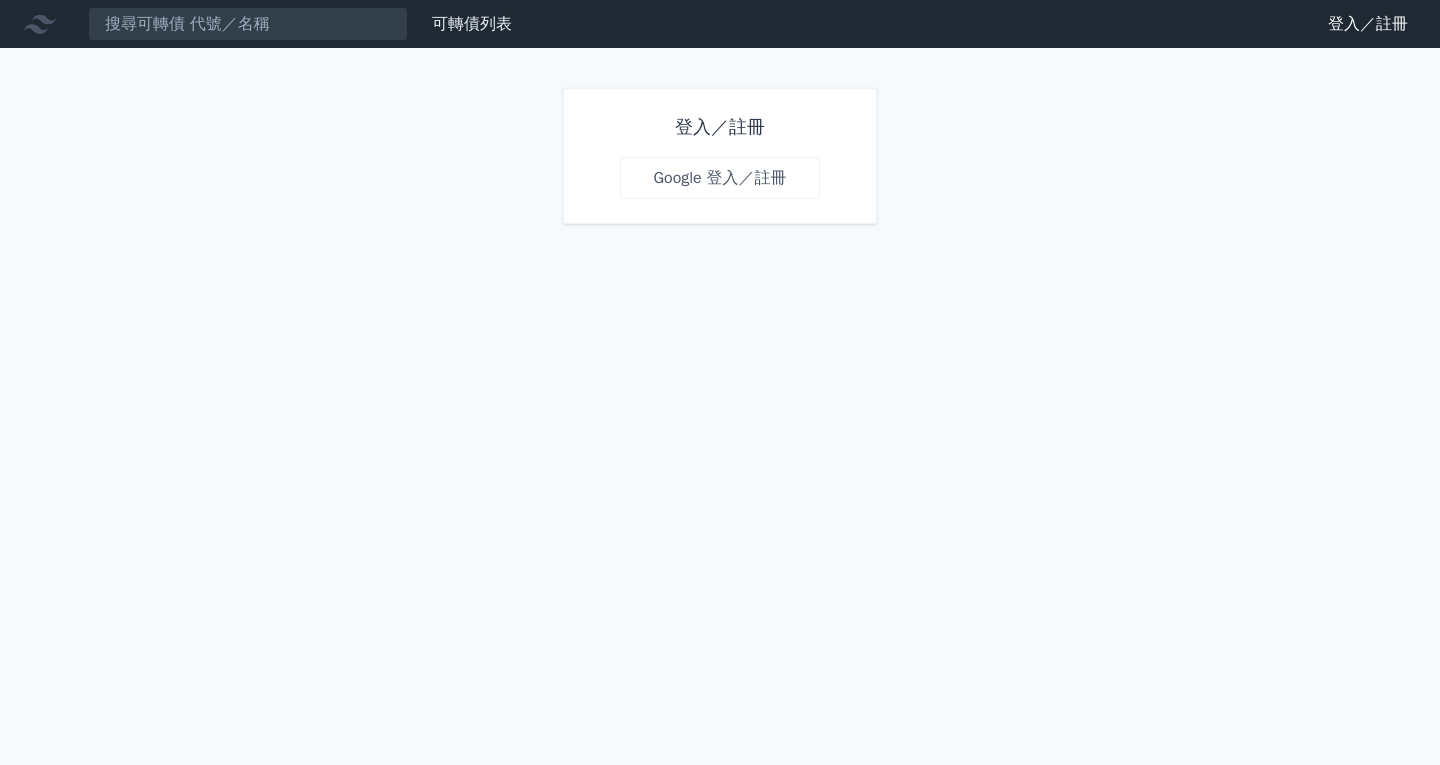 click on "Google 登入／註冊" at bounding box center (719, 178) 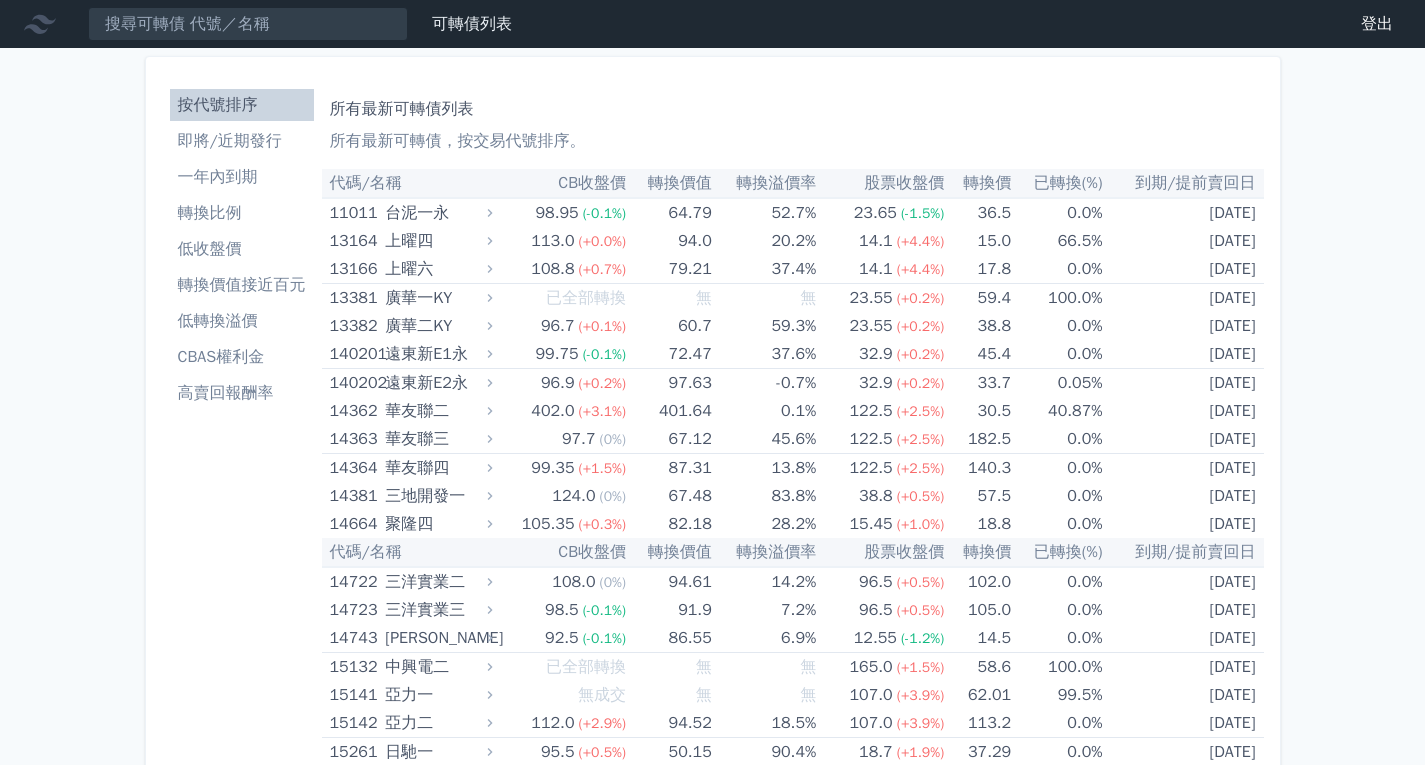 scroll, scrollTop: 0, scrollLeft: 0, axis: both 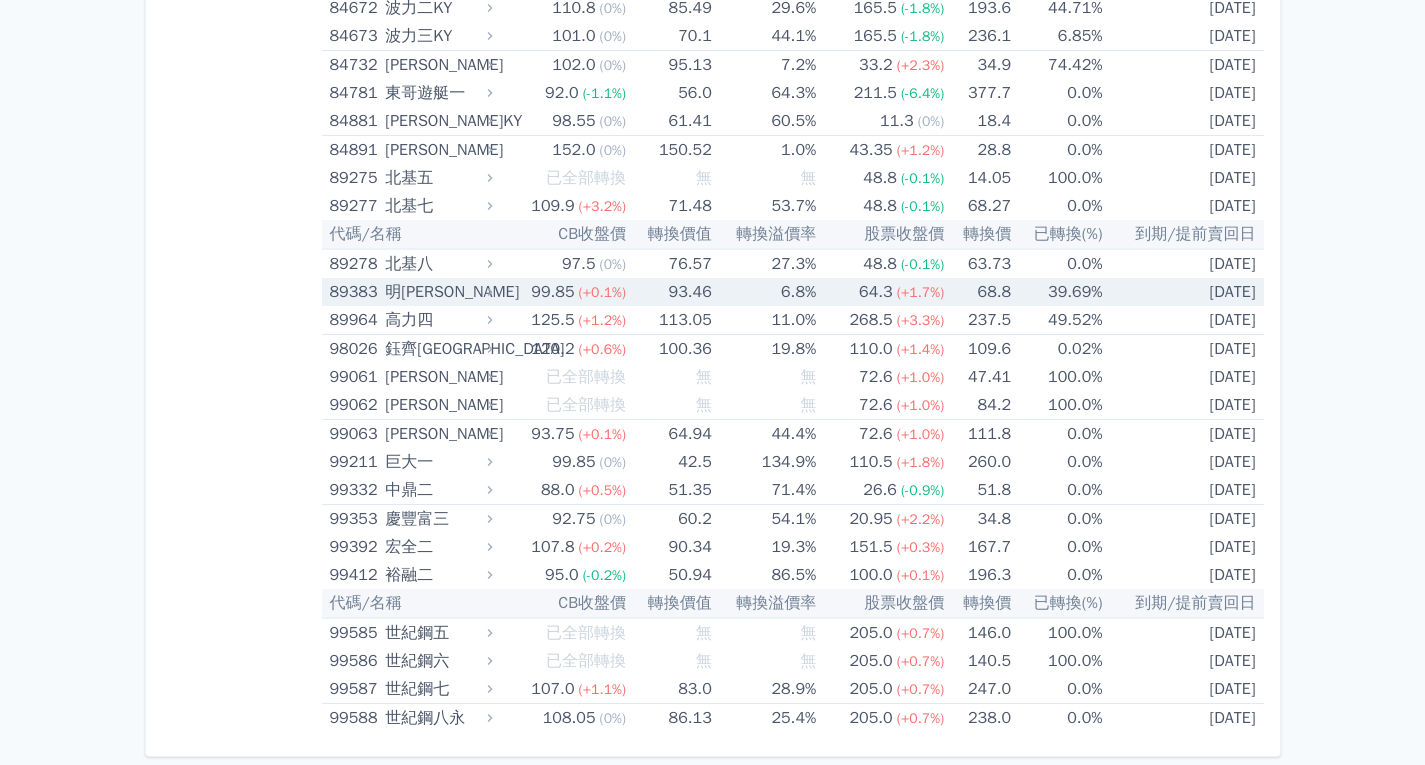 click on "89383" at bounding box center [355, 292] 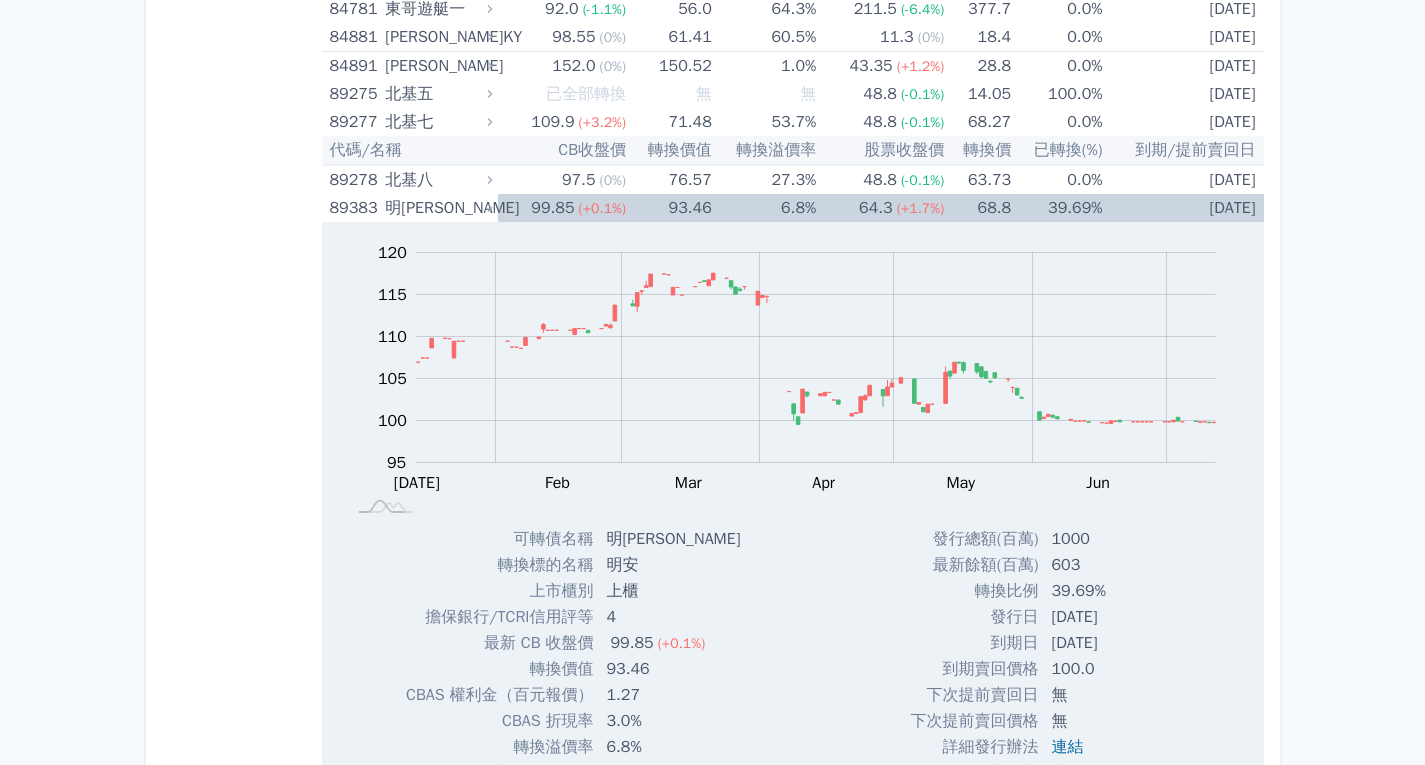 scroll, scrollTop: 11288, scrollLeft: 0, axis: vertical 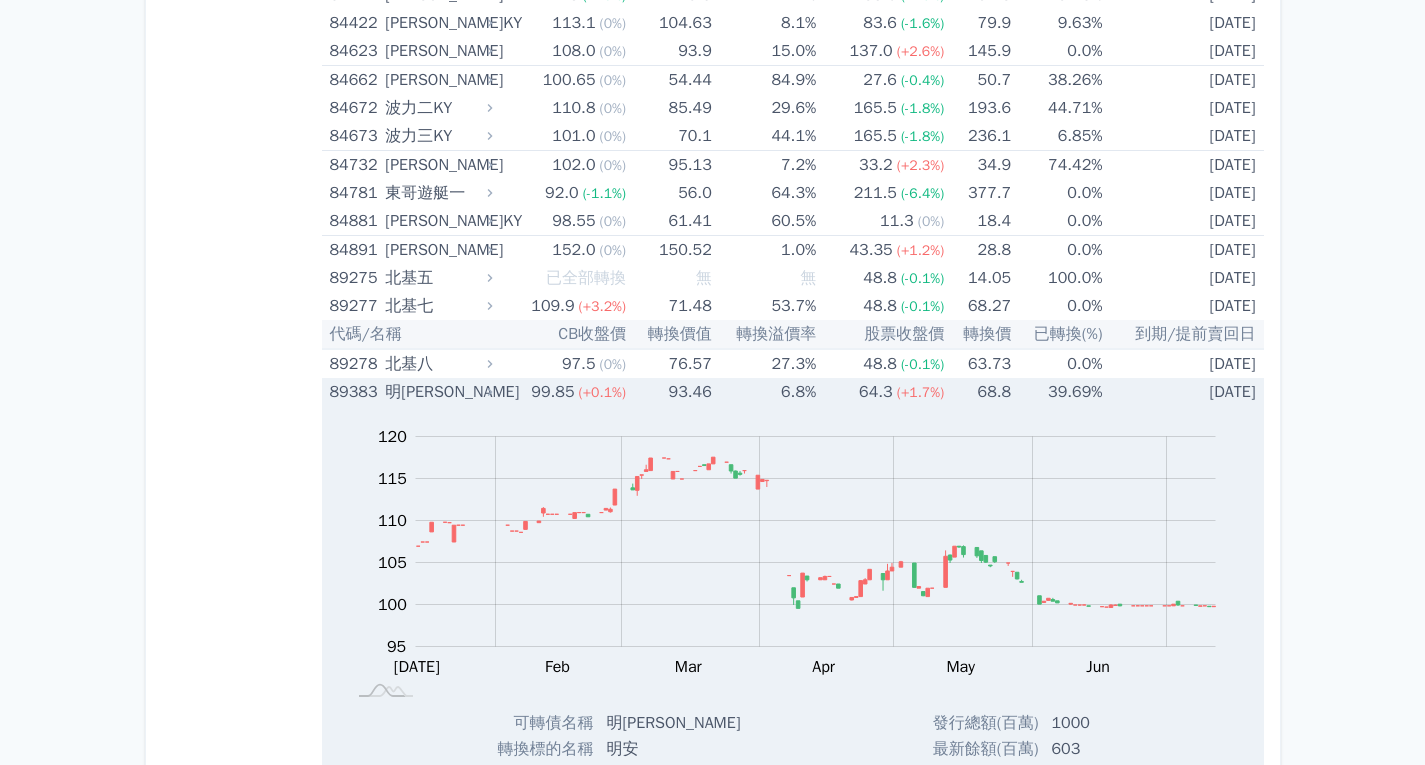 click on "89383" at bounding box center [355, 392] 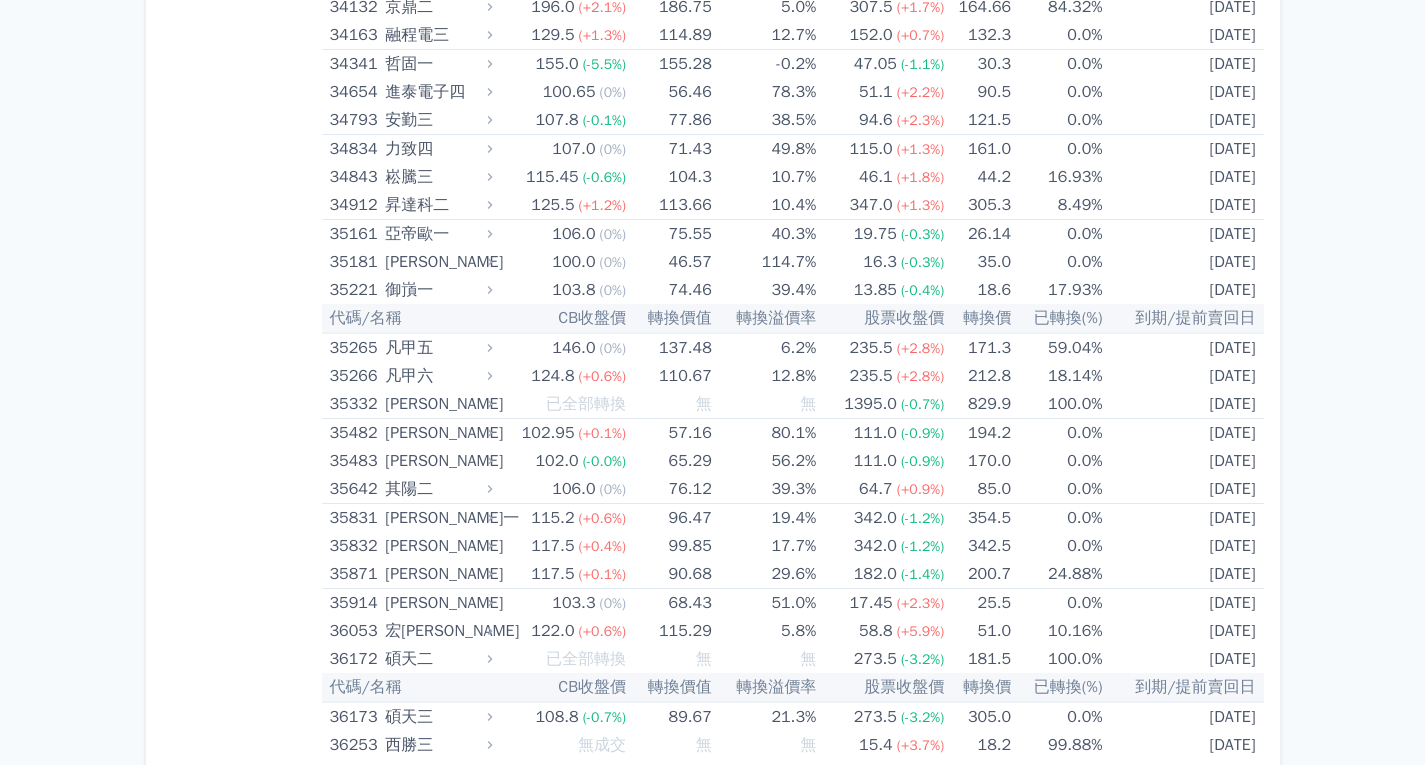scroll, scrollTop: 4388, scrollLeft: 0, axis: vertical 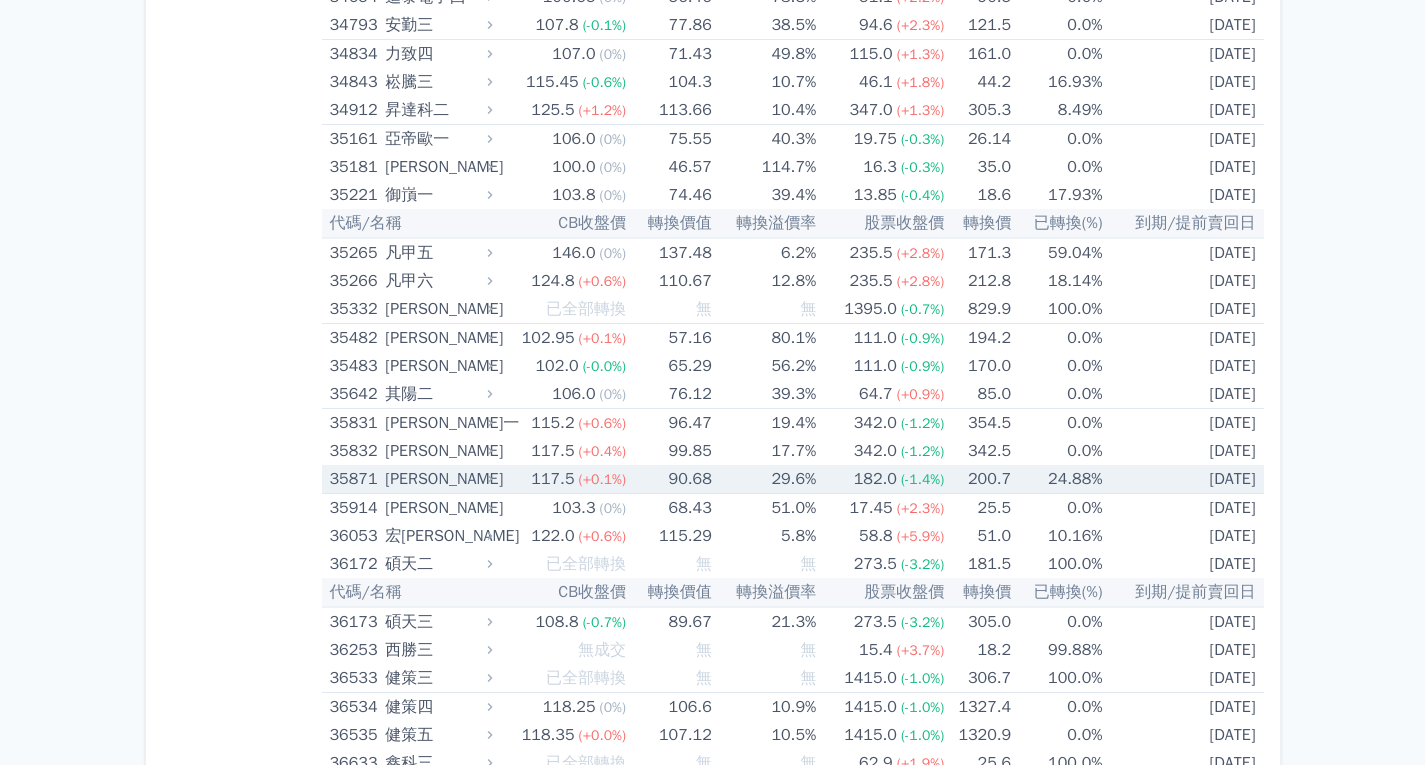 click on "35871" at bounding box center [355, 479] 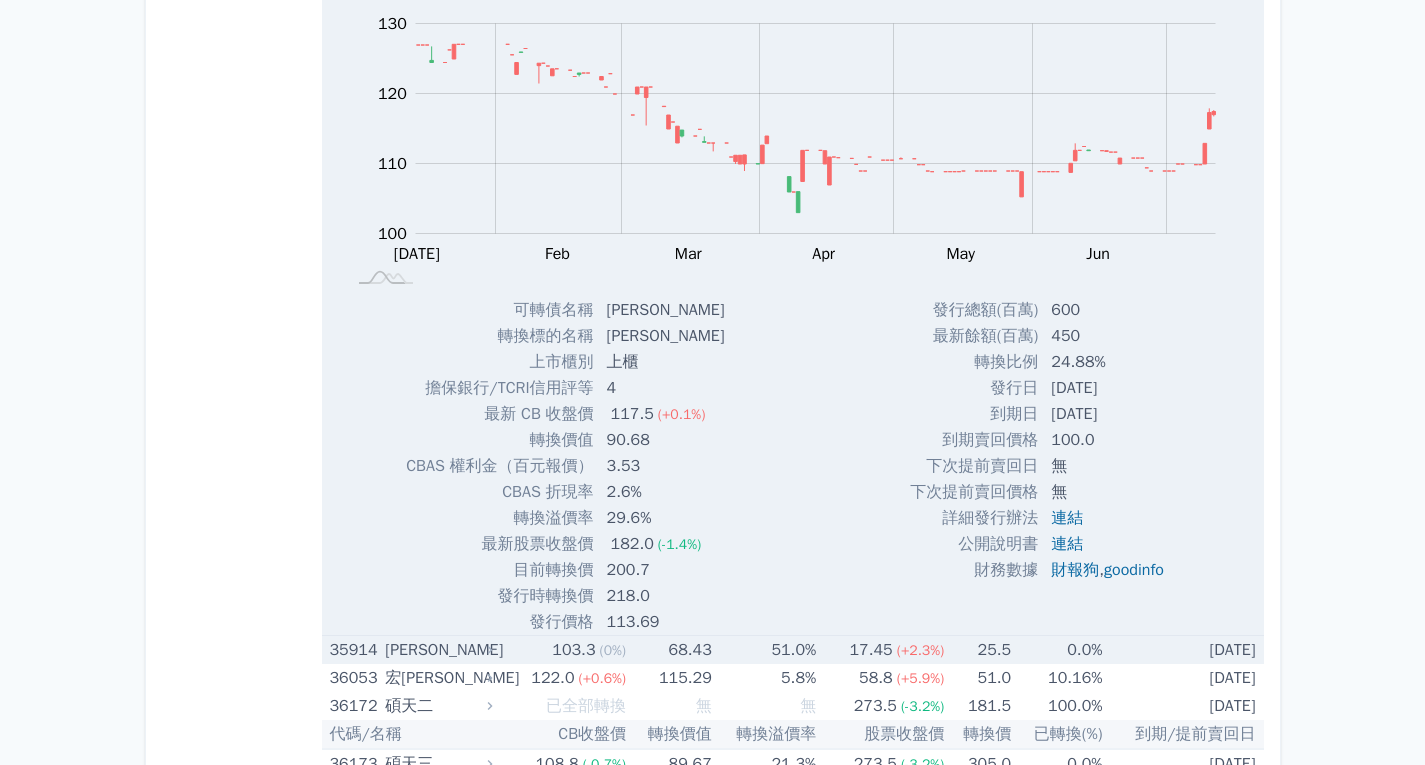 scroll, scrollTop: 4788, scrollLeft: 0, axis: vertical 